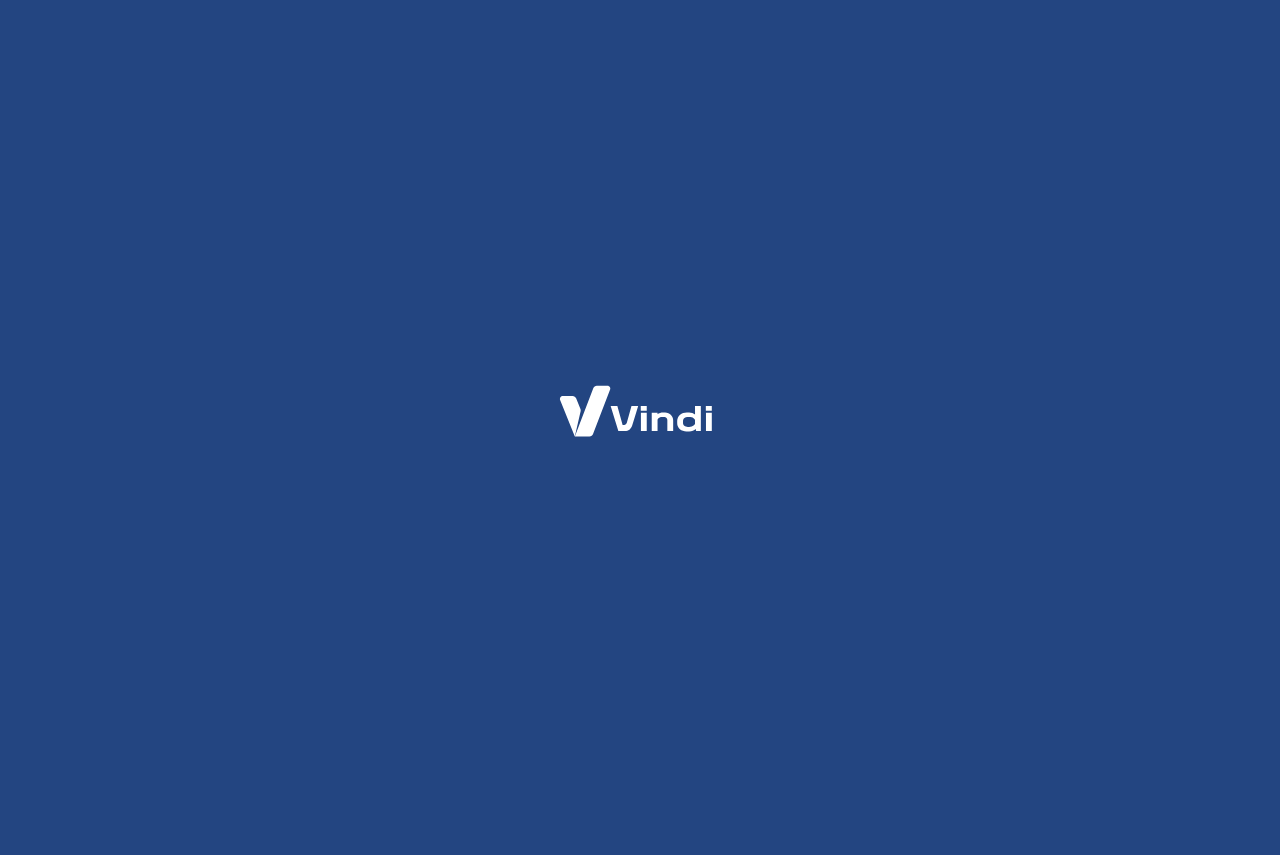 scroll, scrollTop: 0, scrollLeft: 0, axis: both 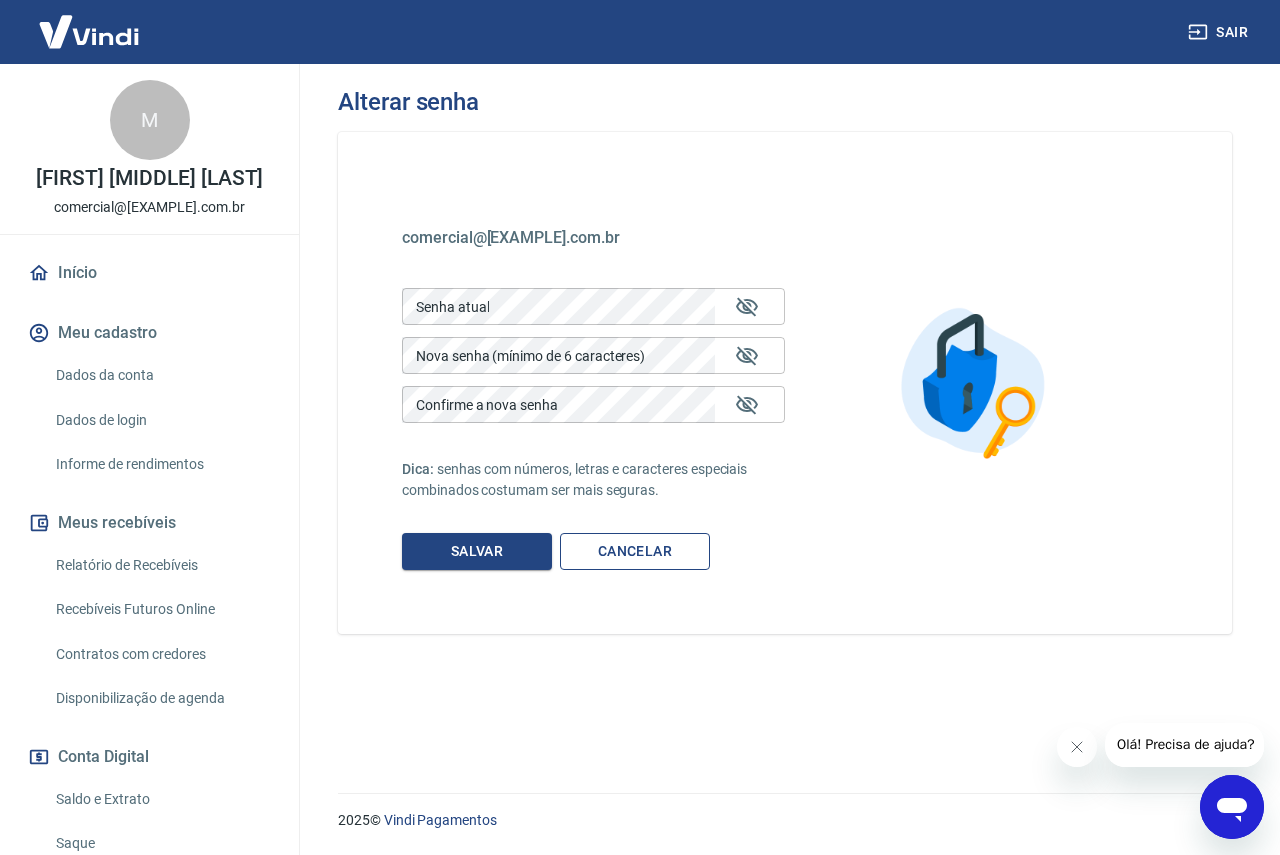 click on "Cancelar" at bounding box center (635, 551) 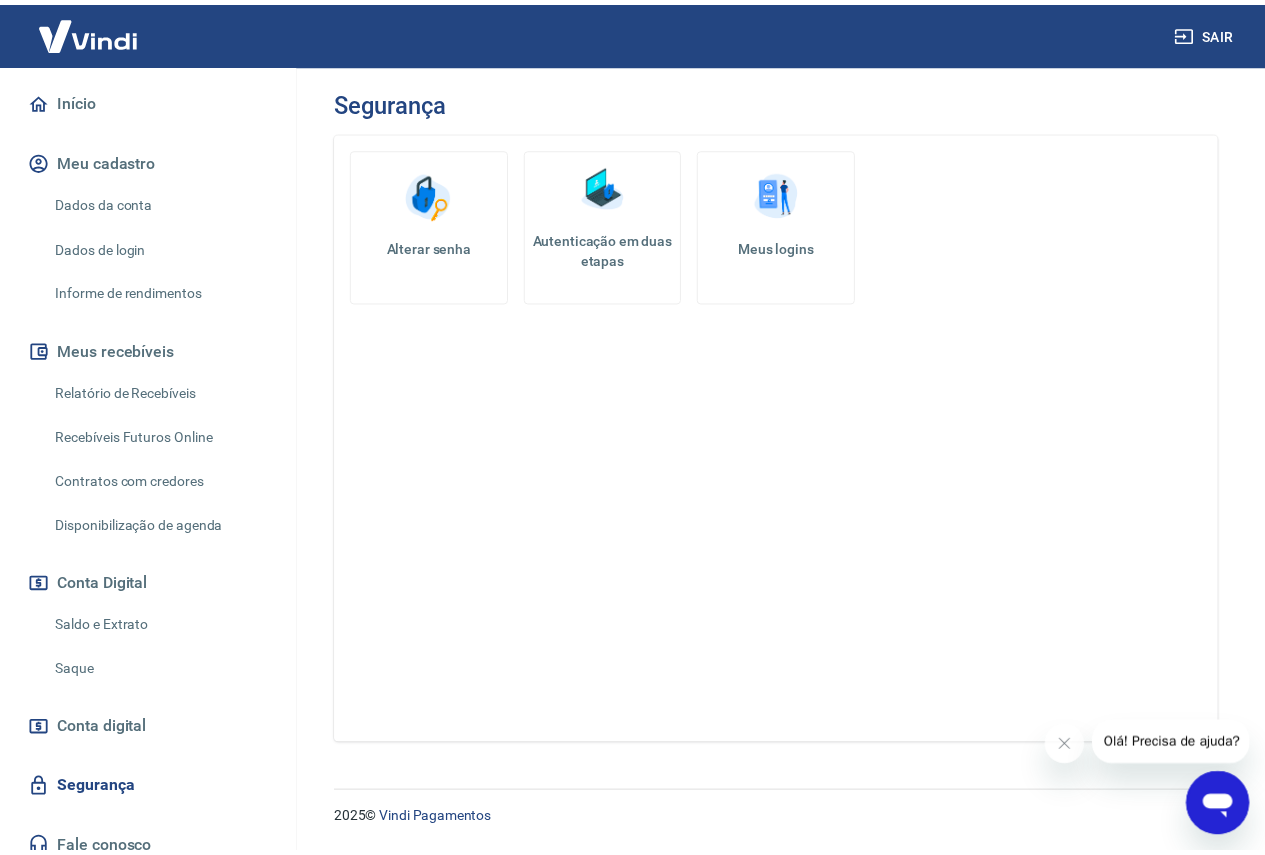scroll, scrollTop: 0, scrollLeft: 0, axis: both 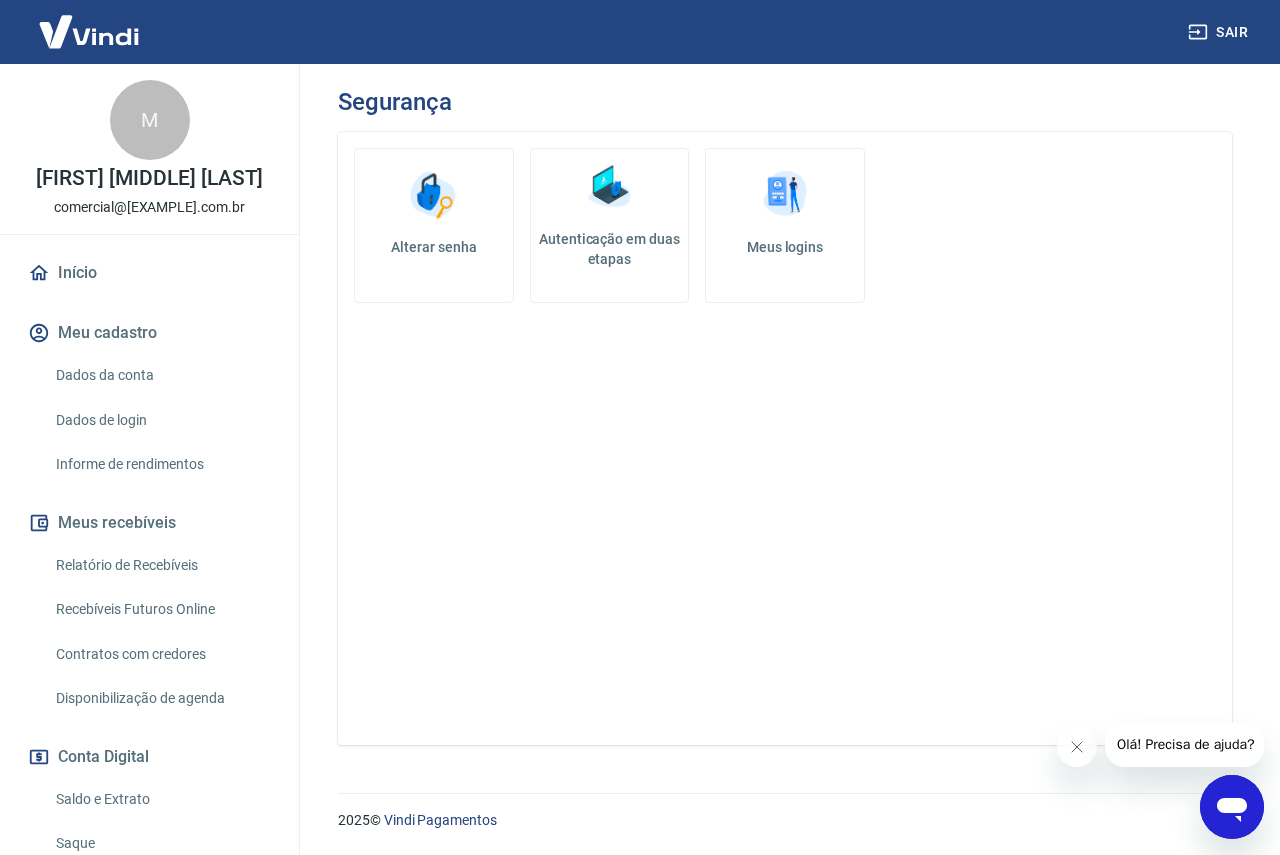 click at bounding box center [89, 31] 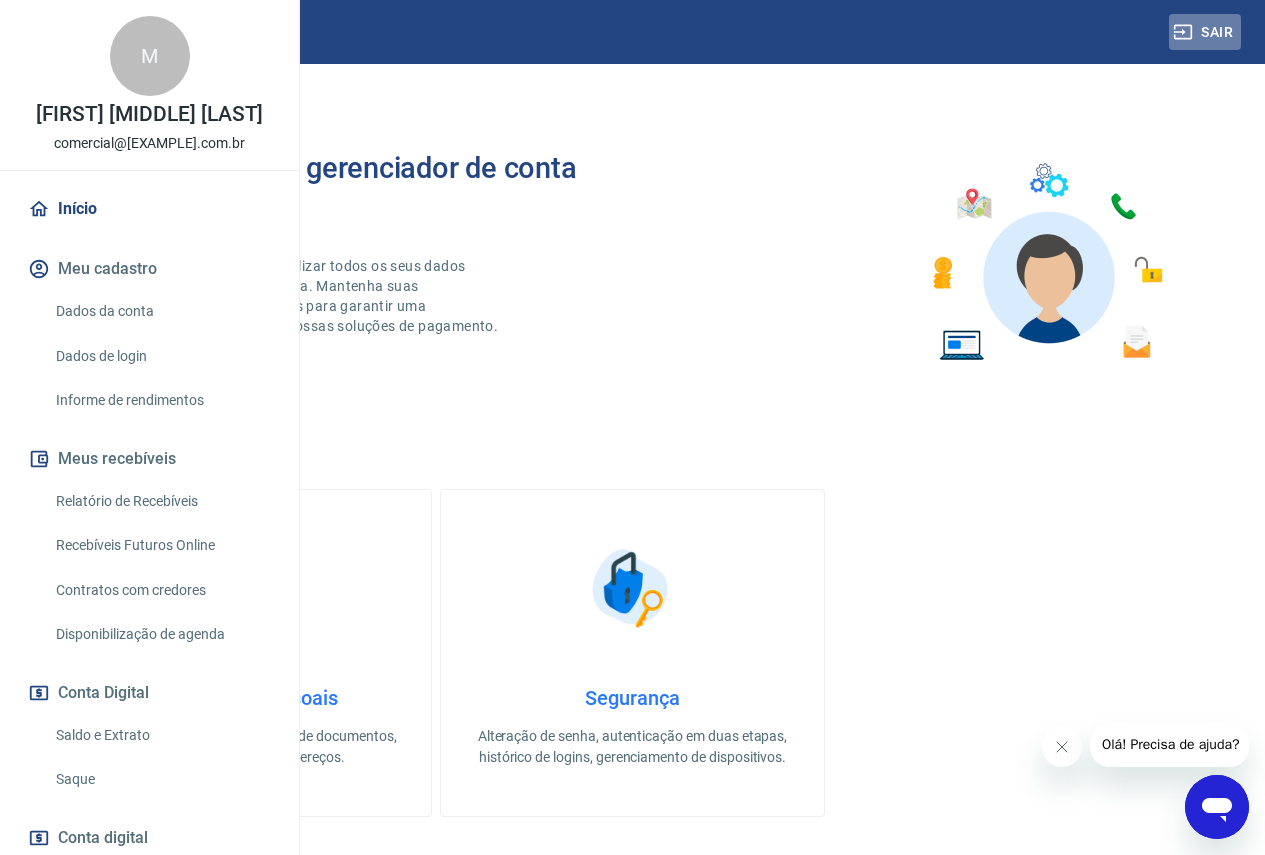 click on "Sair" at bounding box center [1205, 32] 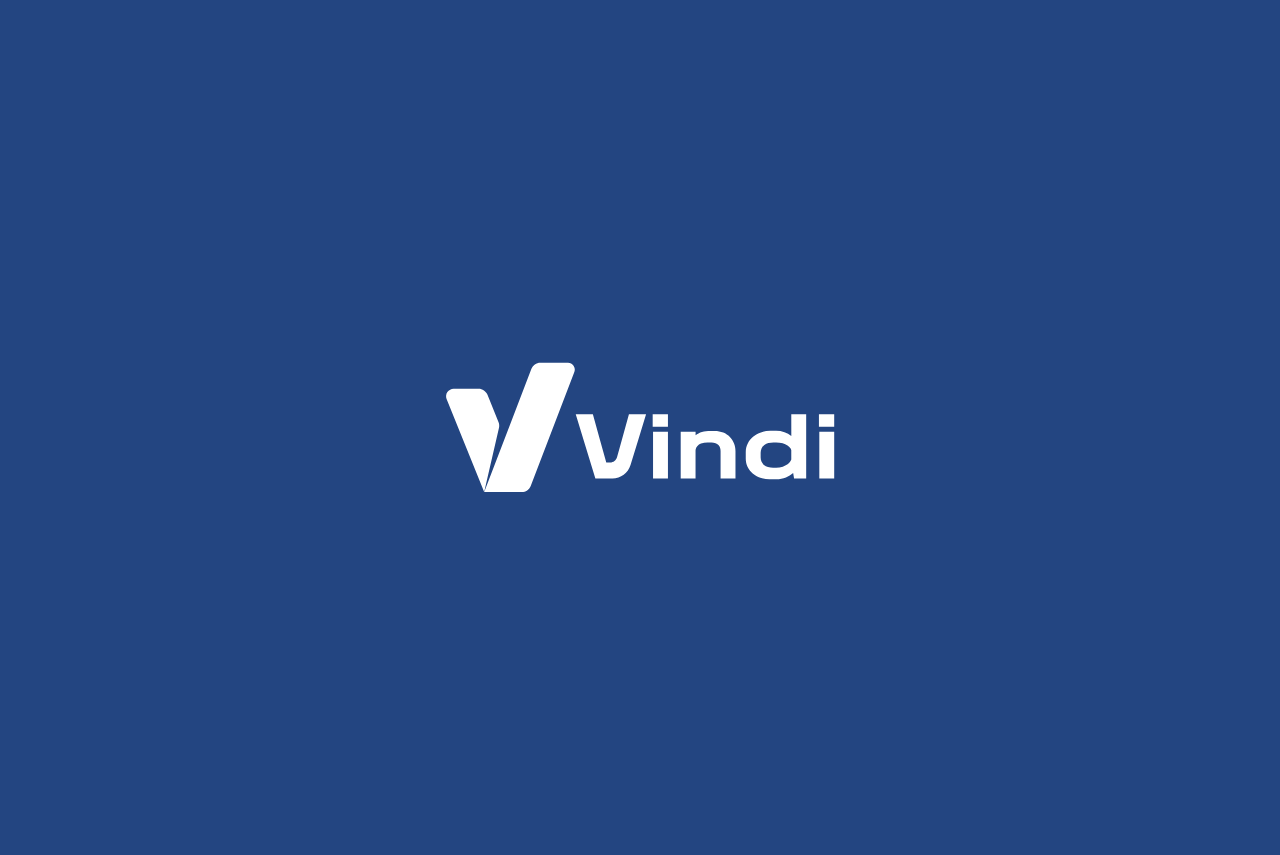 scroll, scrollTop: 0, scrollLeft: 0, axis: both 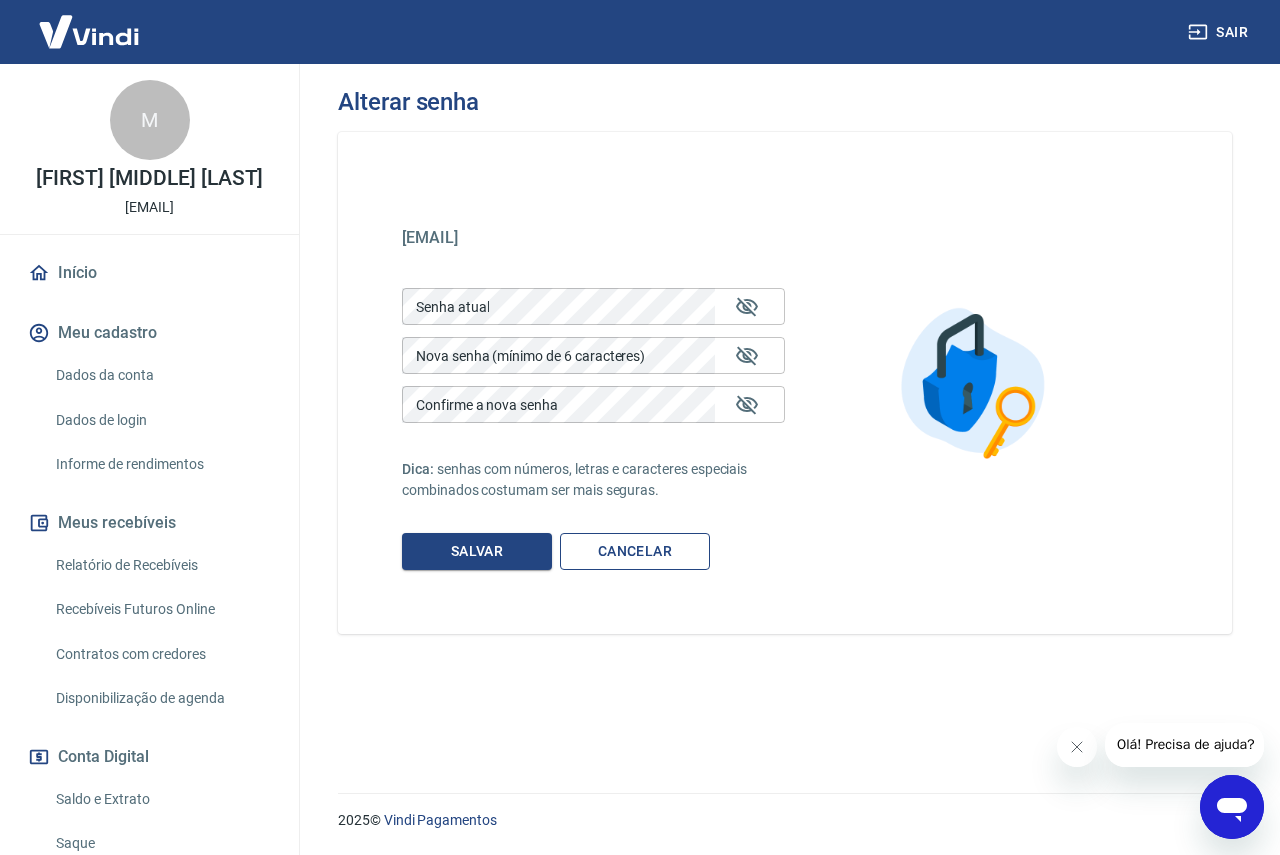 click on "Cancelar" at bounding box center (635, 551) 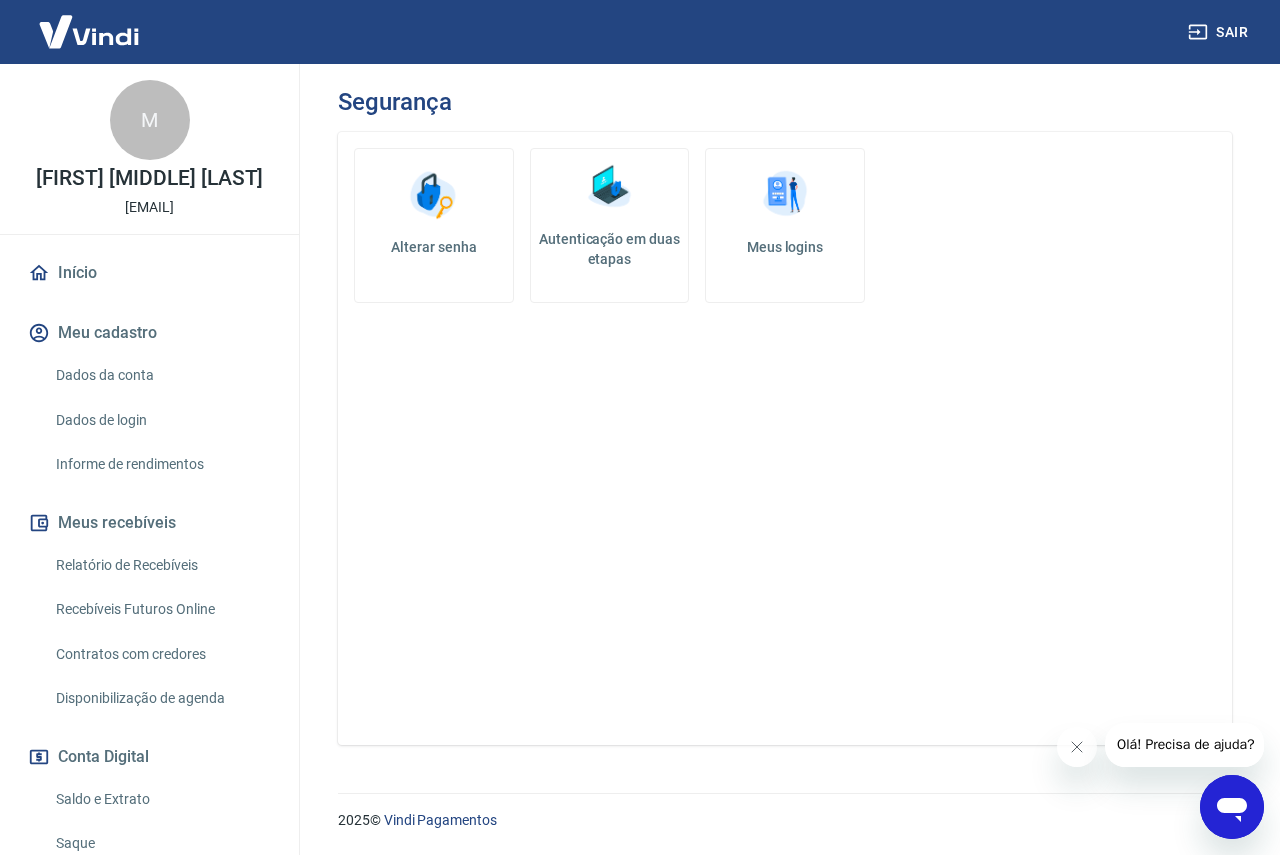 click on "Início" at bounding box center (149, 273) 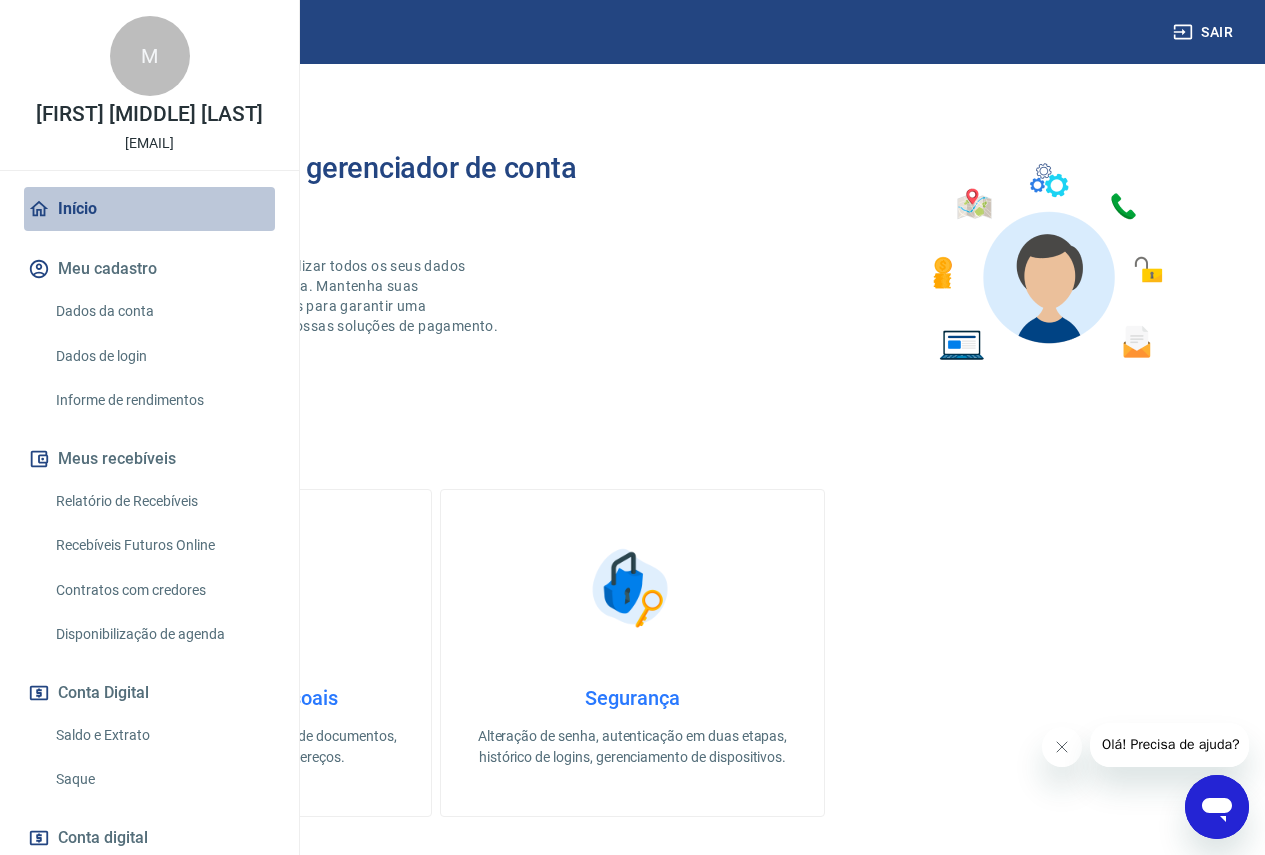 click on "Início" at bounding box center (149, 209) 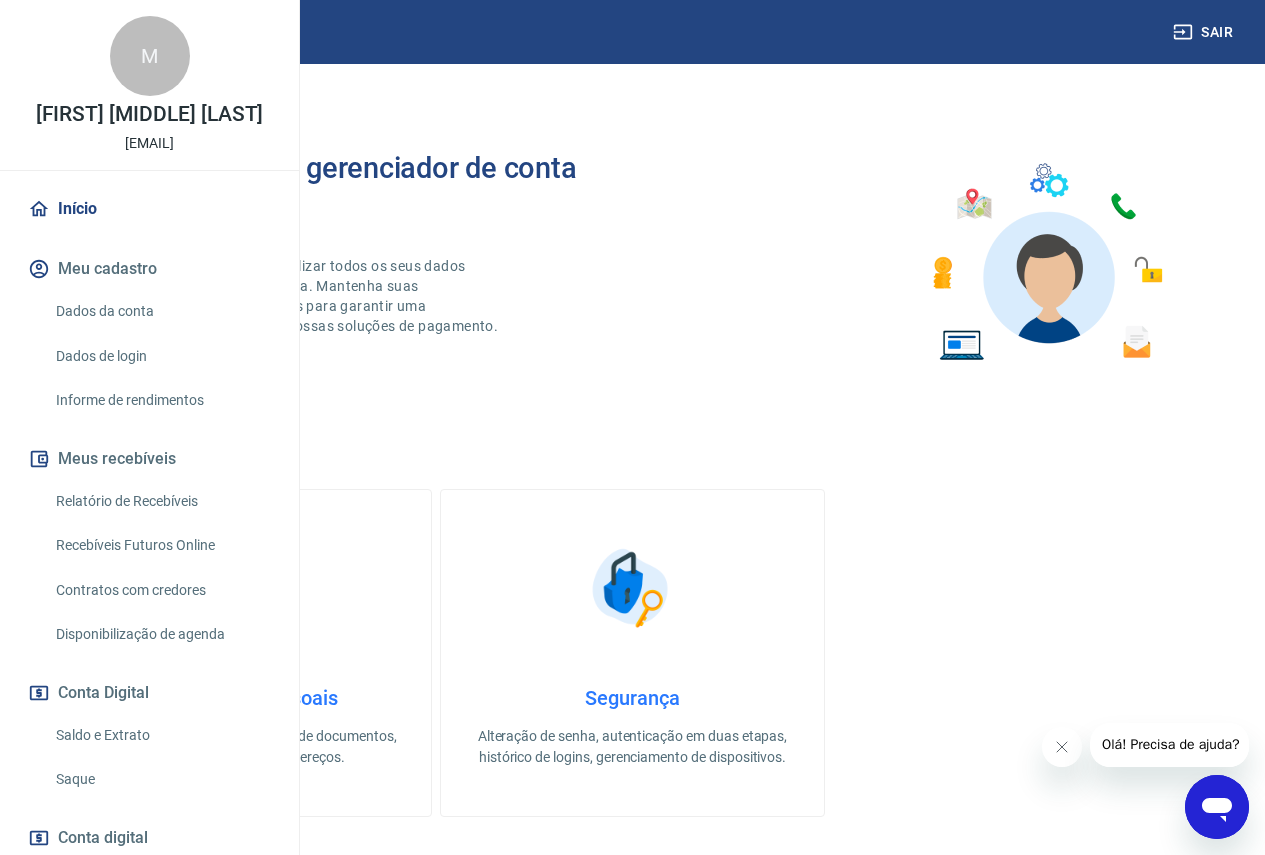 click at bounding box center [89, 31] 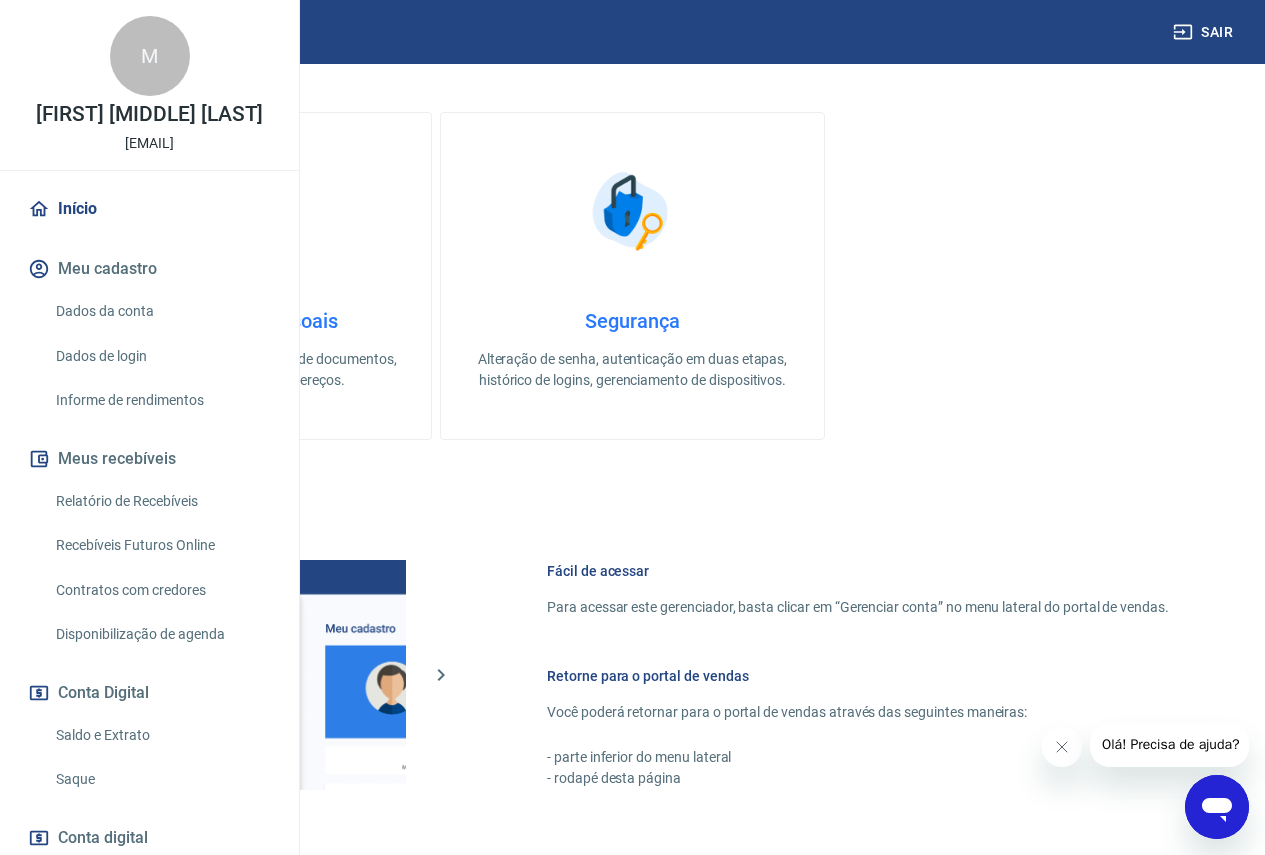 scroll, scrollTop: 500, scrollLeft: 0, axis: vertical 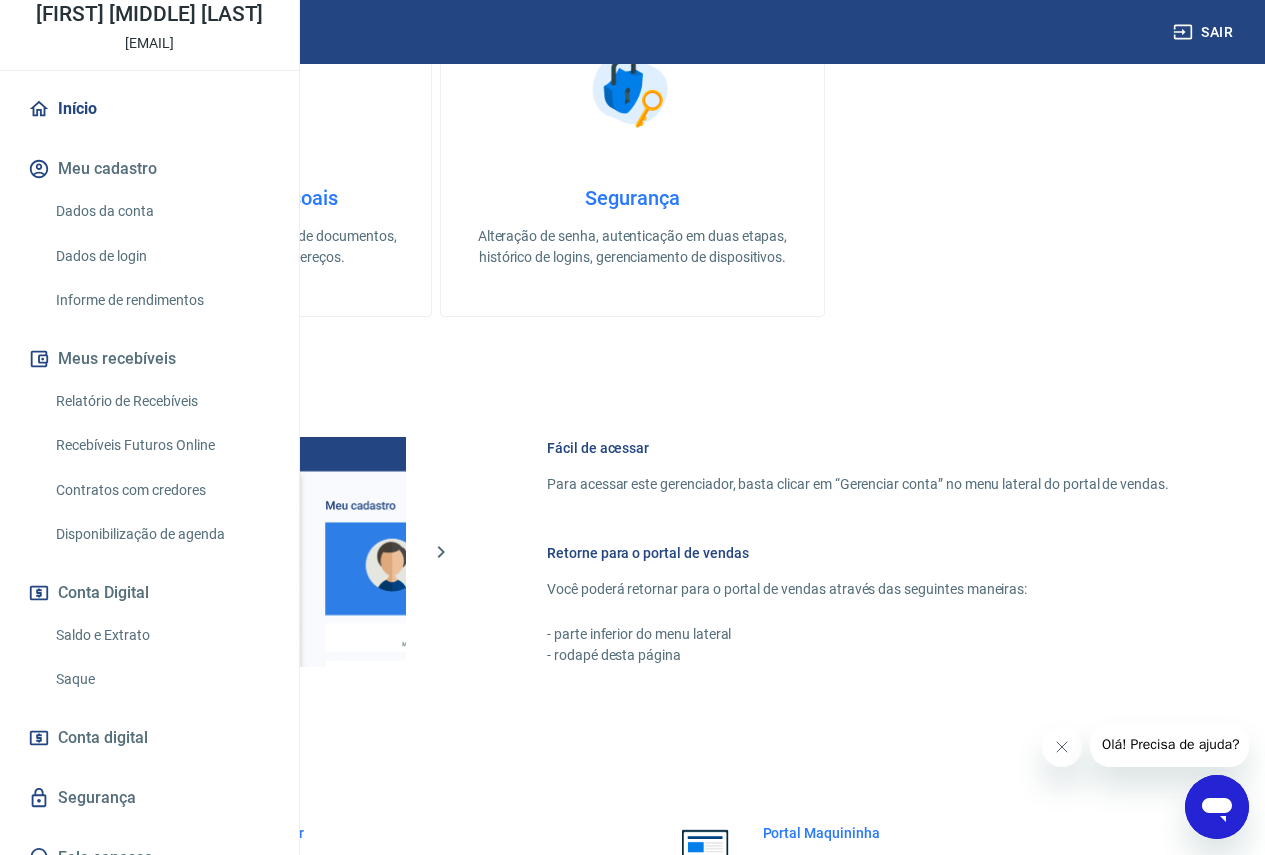 click on "Meus recebíveis" at bounding box center (149, 359) 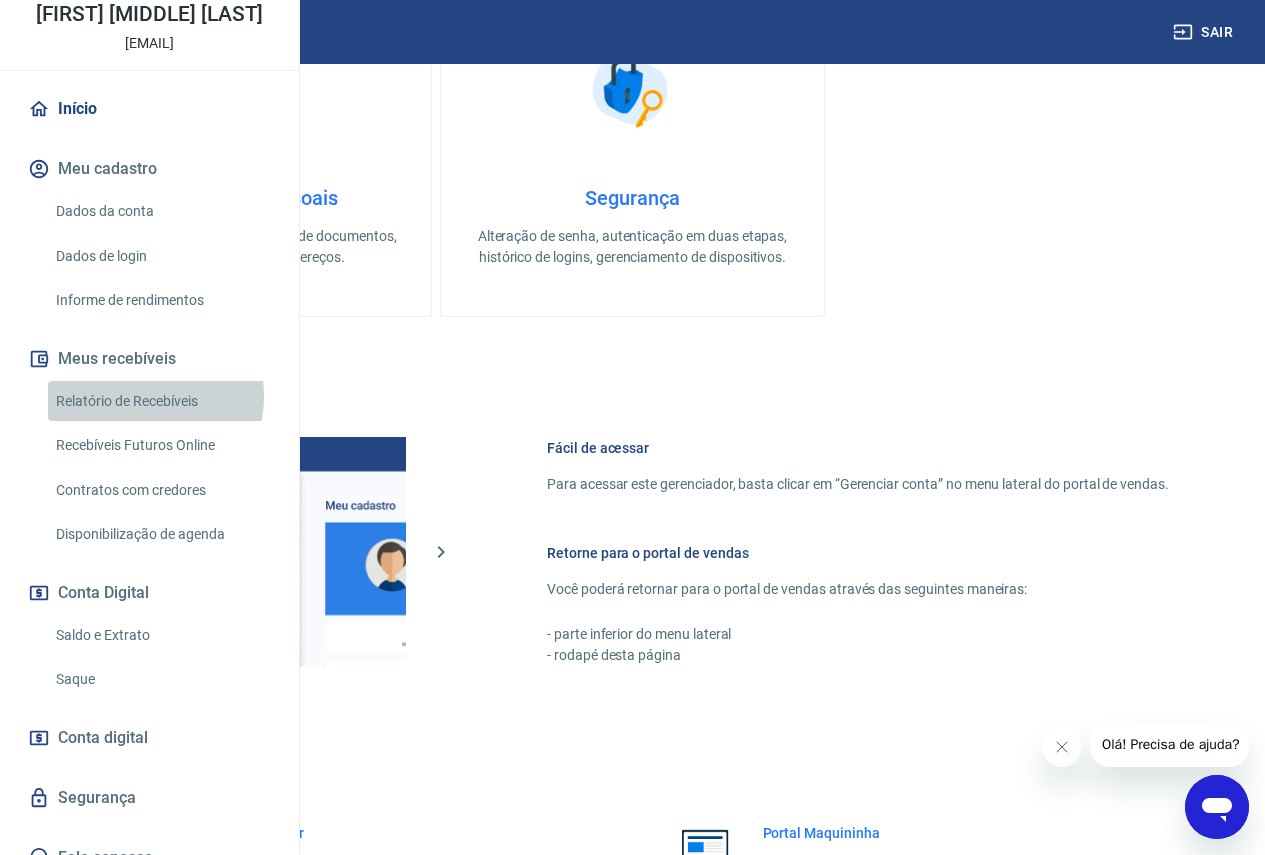 click on "Relatório de Recebíveis" at bounding box center [161, 401] 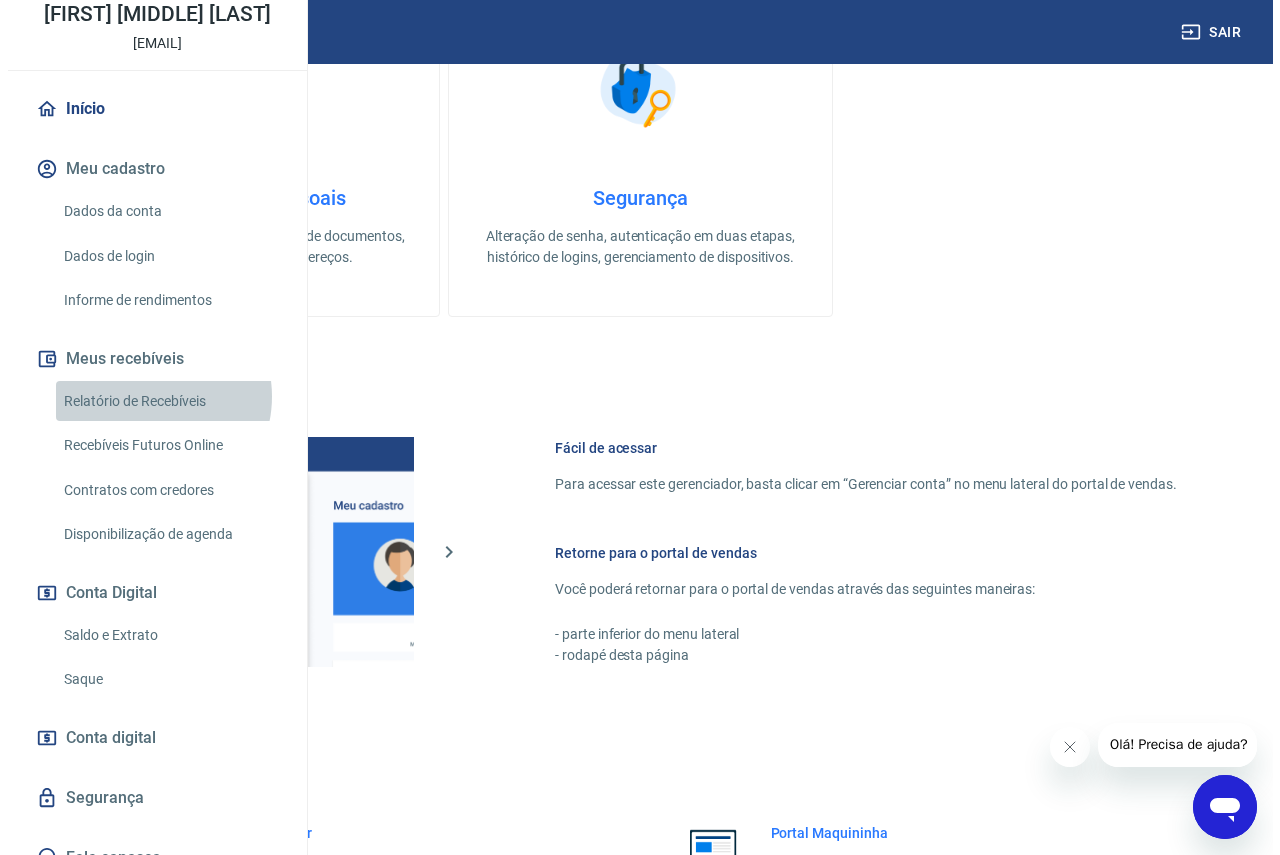 scroll, scrollTop: 0, scrollLeft: 0, axis: both 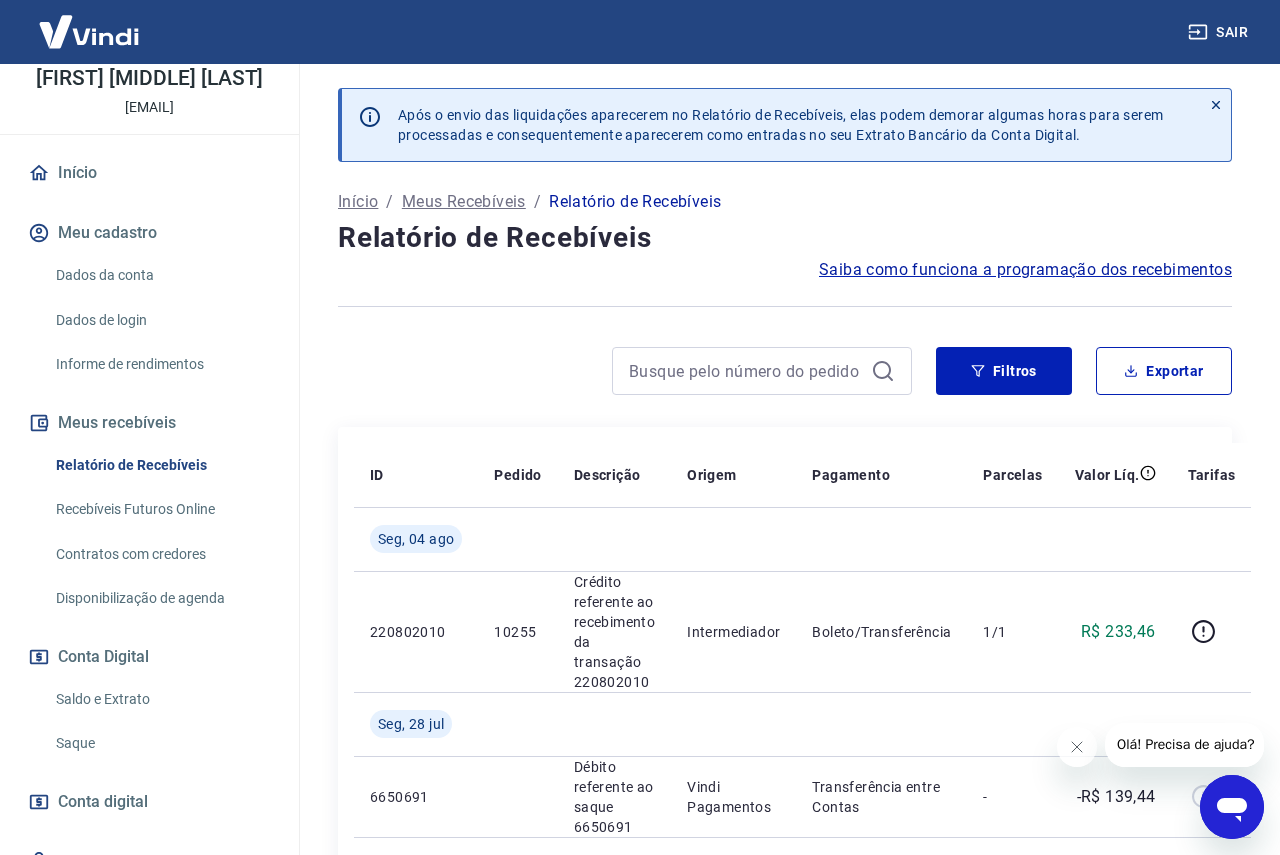 click on "Saldo e Extrato" at bounding box center (161, 699) 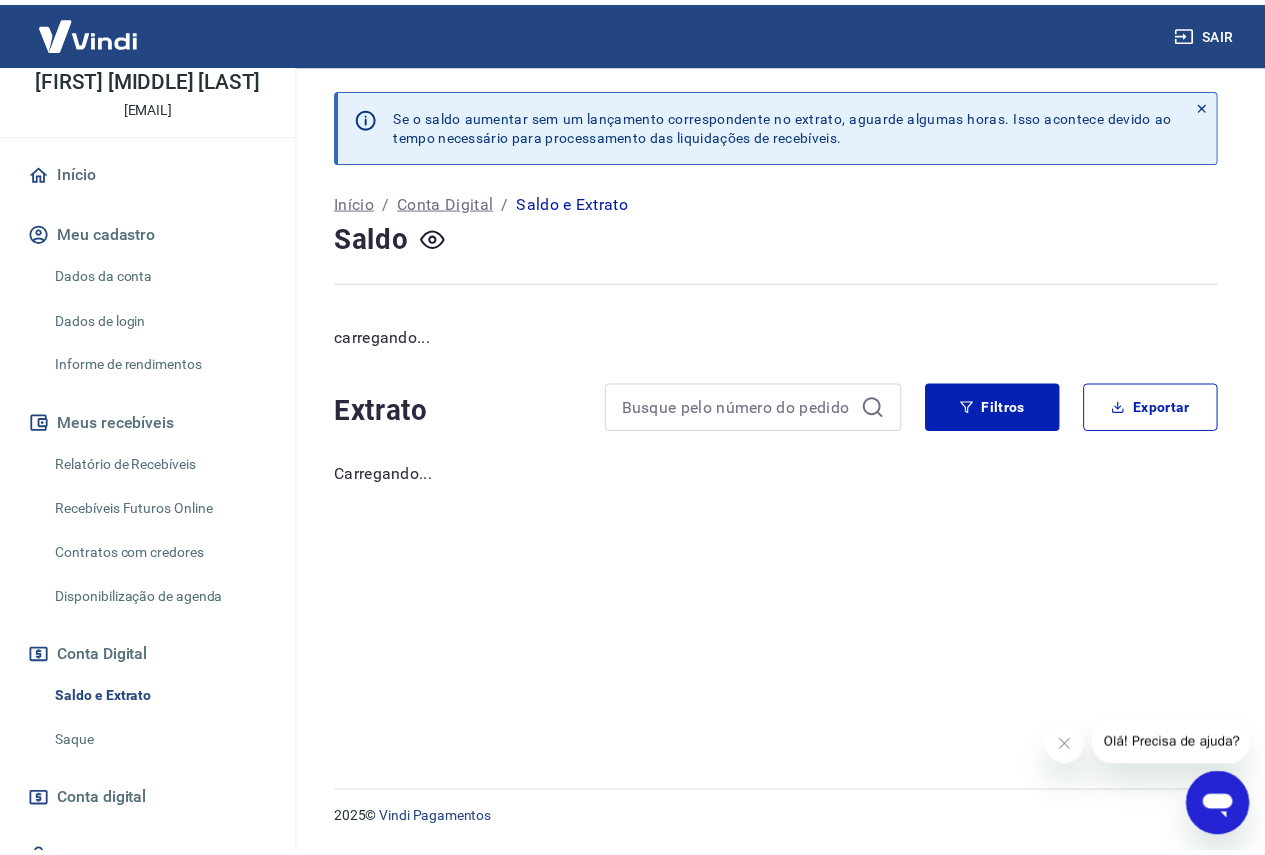 scroll, scrollTop: 300, scrollLeft: 0, axis: vertical 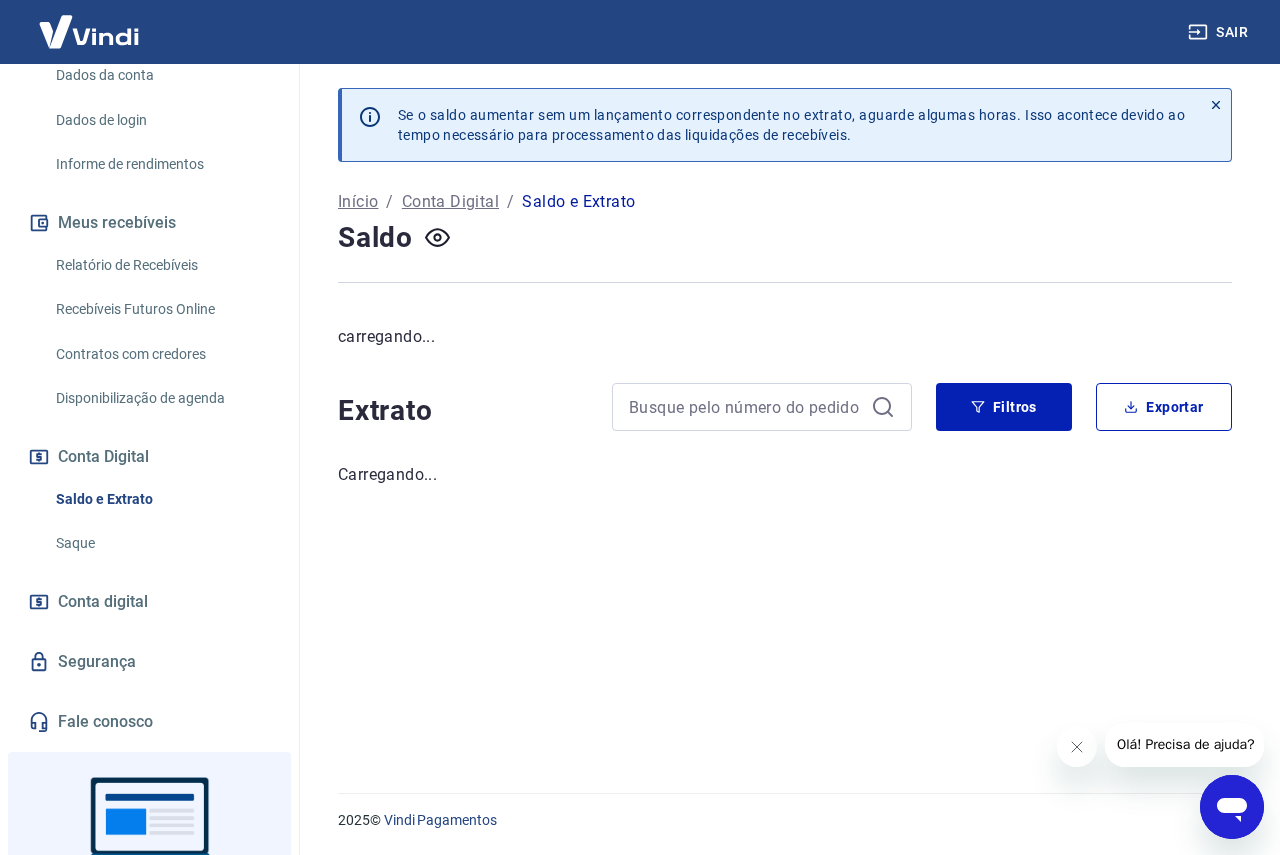 click on "Saldo e Extrato" at bounding box center (161, 499) 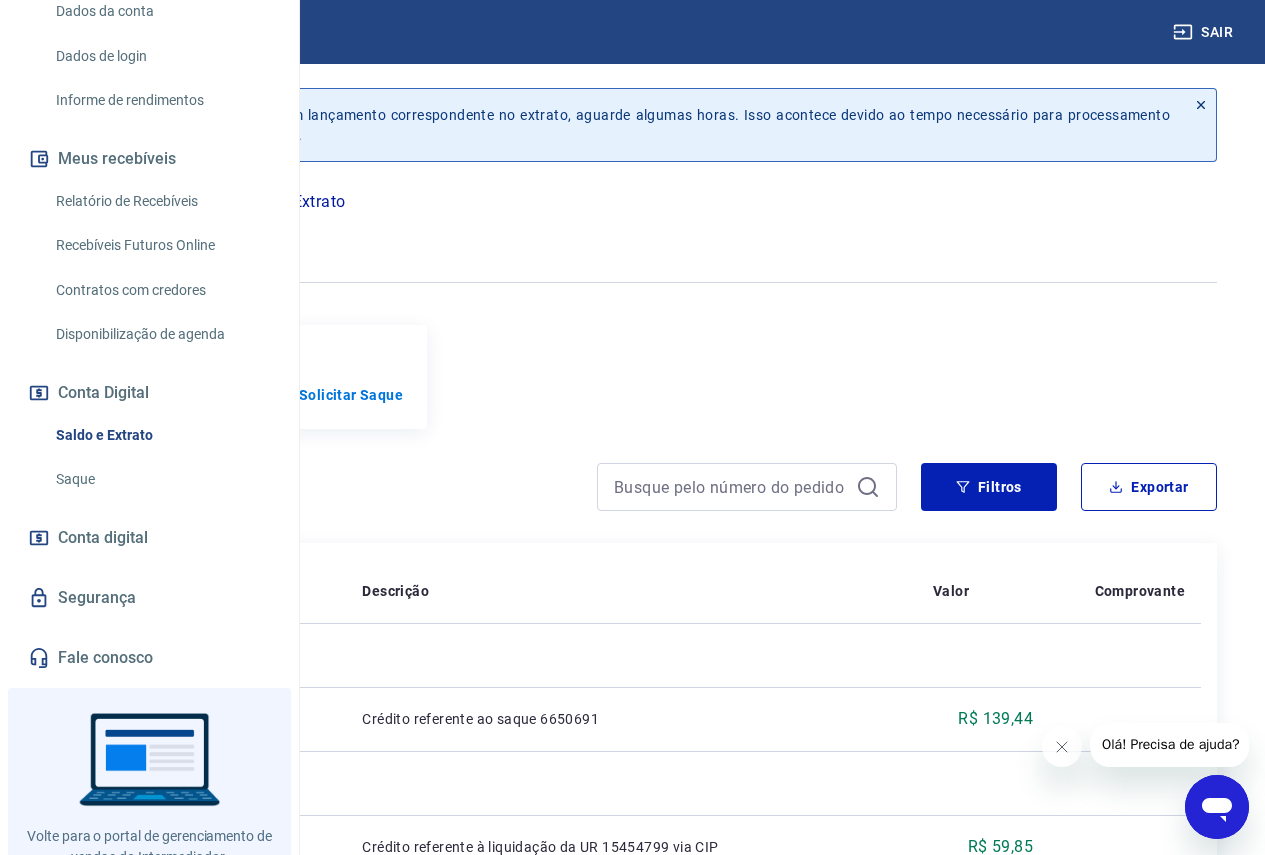 scroll, scrollTop: 100, scrollLeft: 0, axis: vertical 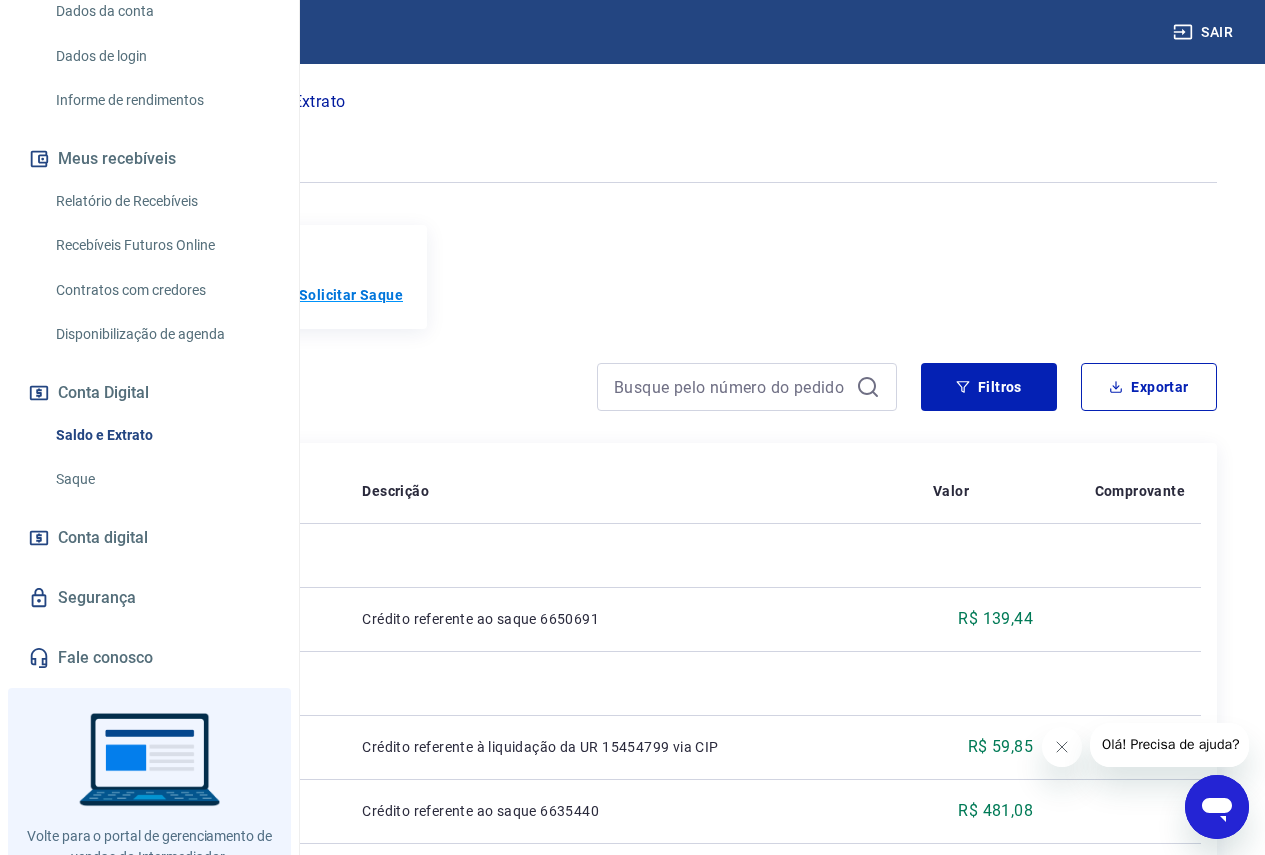 click on "Solicitar Saque" at bounding box center [351, 295] 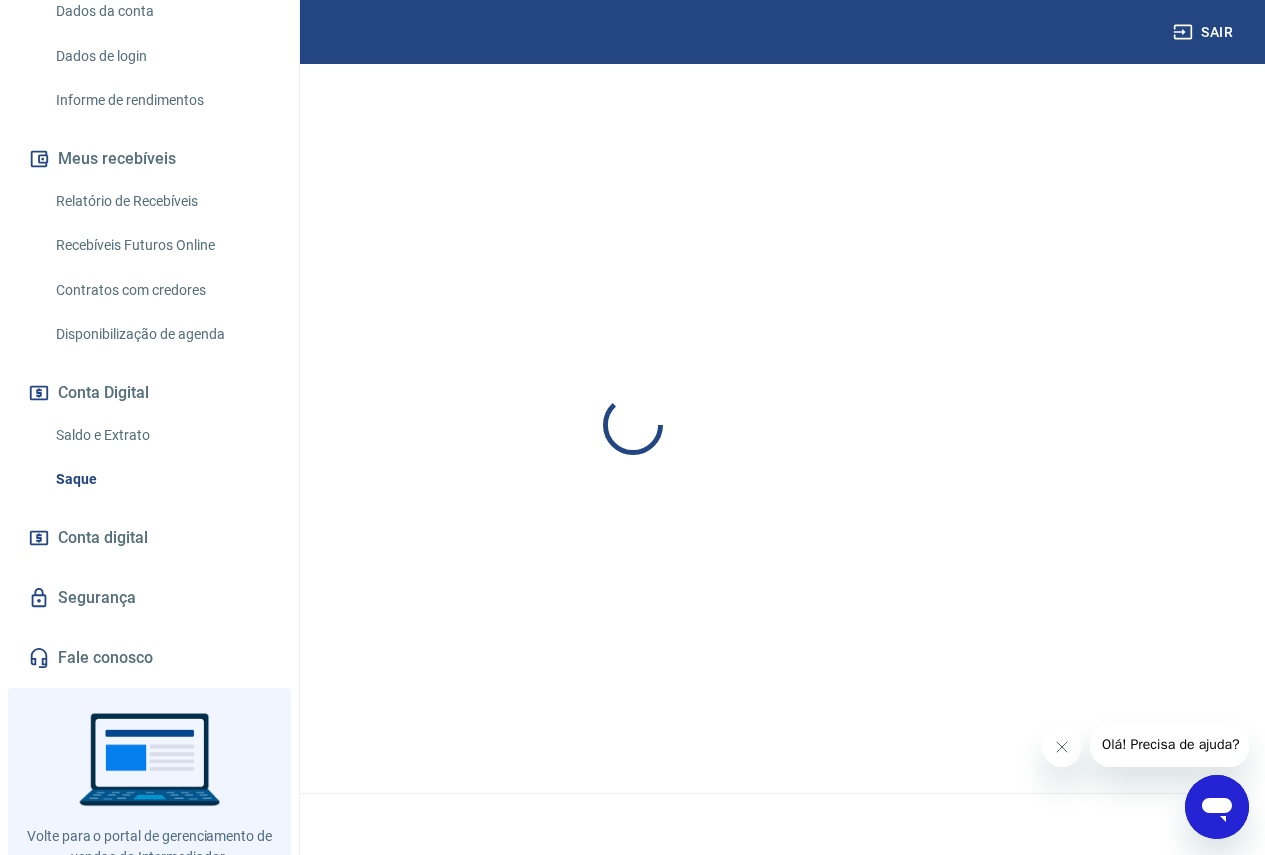 scroll, scrollTop: 0, scrollLeft: 0, axis: both 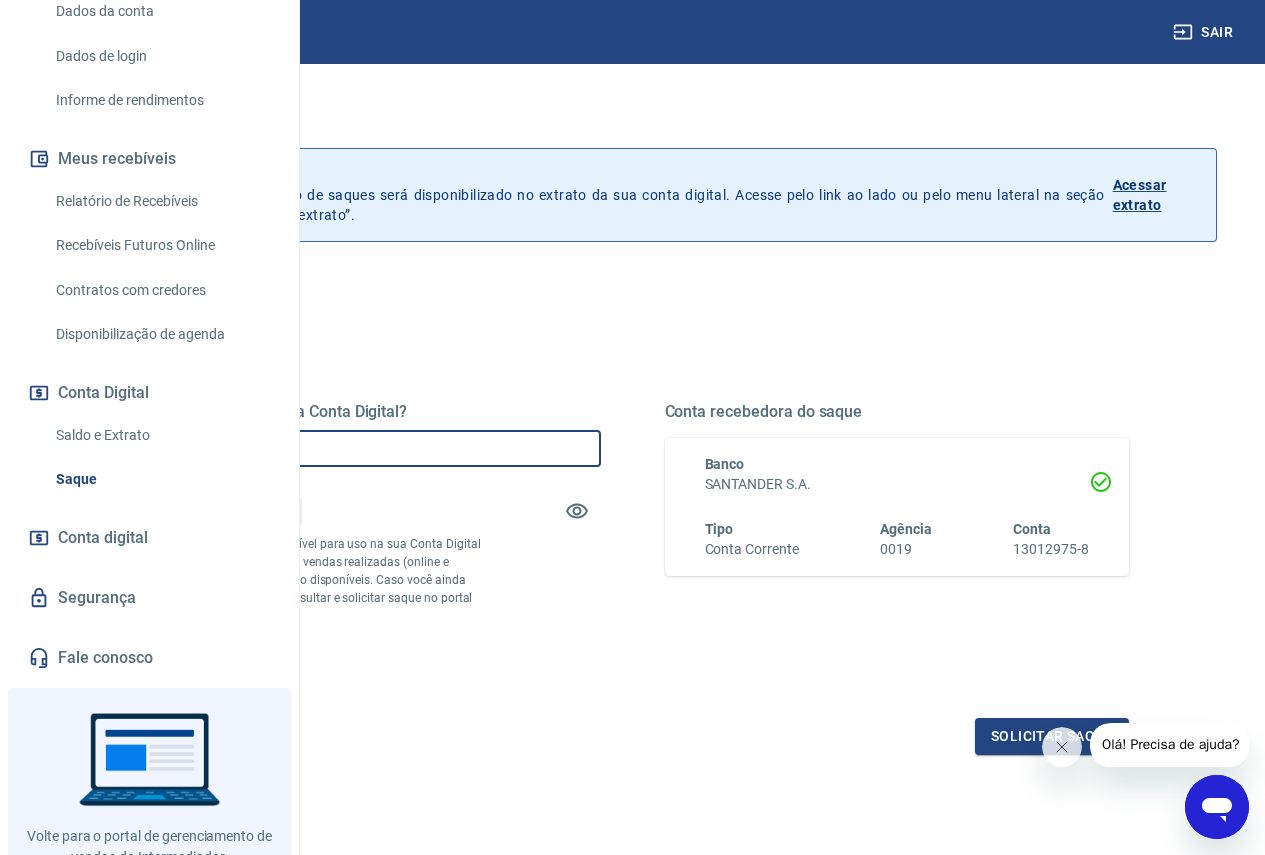 click on "R$ 0,00" at bounding box center [368, 448] 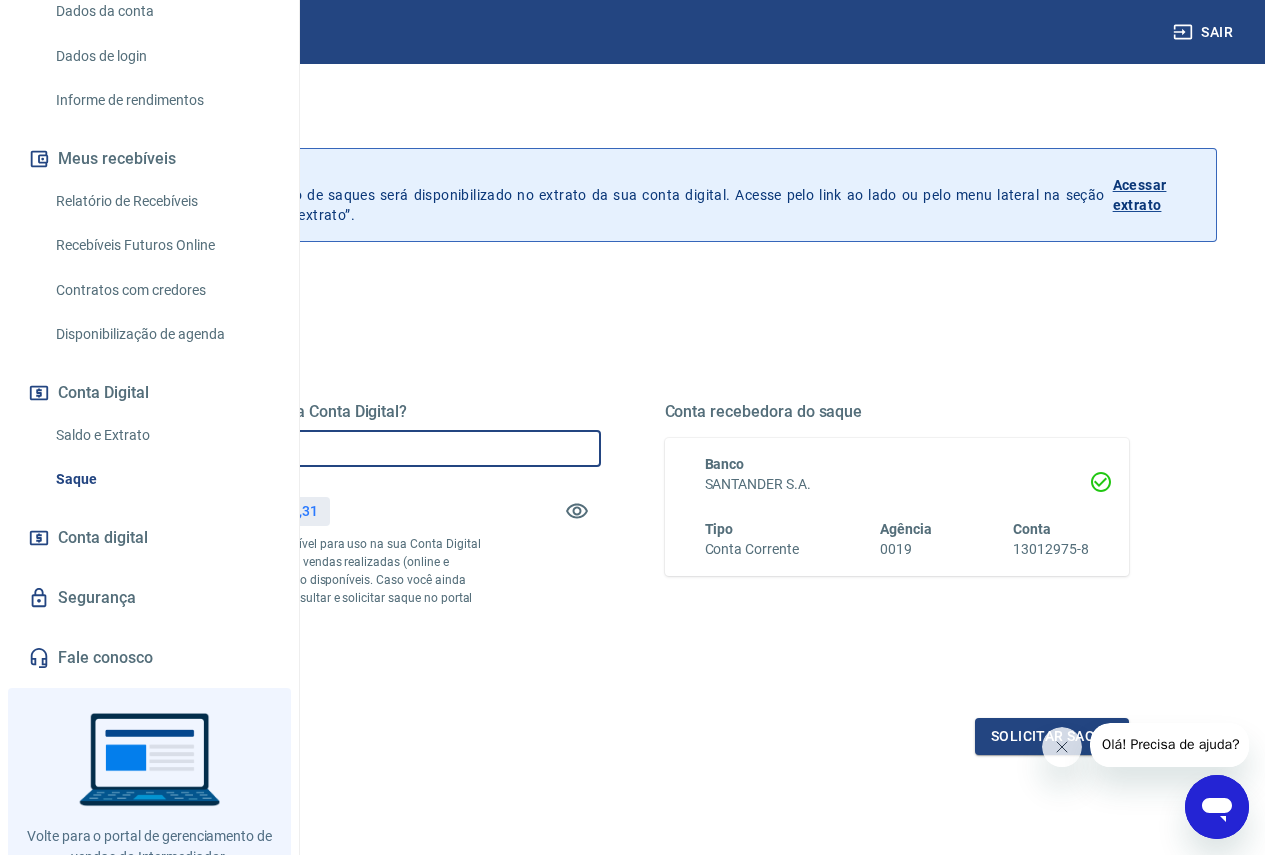 type on "R$ 1.203,31" 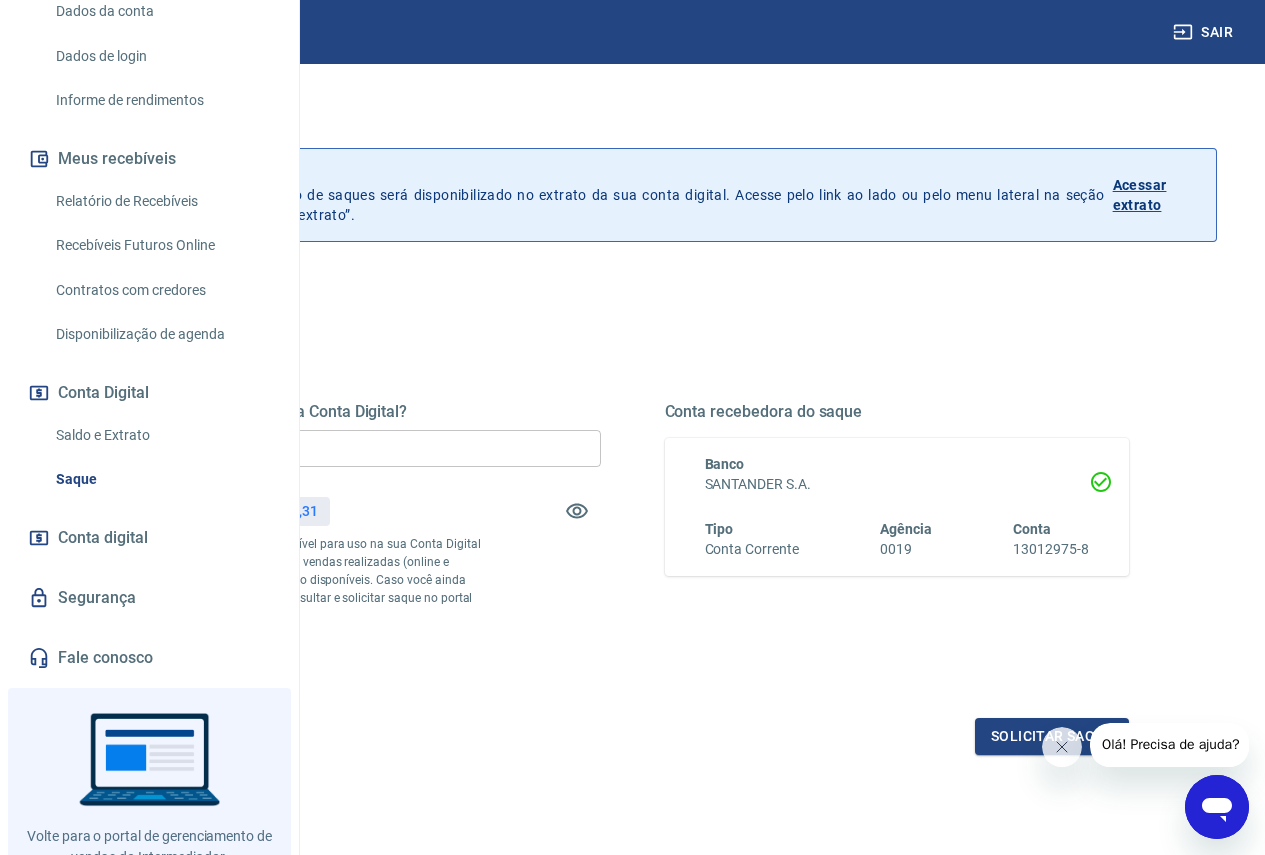 click on "Quanto deseja sacar da Conta Digital? R$ [AMOUNT] ​ Saldo total*: R$ [AMOUNT] *Corresponde ao saldo disponível para uso na sua Conta Digital Vindi. Incluindo os valores das vendas realizadas (online e físicas), exceto PIX, que já estão disponíveis. Caso você ainda possua saldo virtual, pode consultar e solicitar saque no portal do intermediador. Saldo restante: R$ 0,00 Conta recebedora do saque Banco SANTANDER S.A. Tipo Conta Corrente Agência [AGENCY] Conta [ACCOUNT]" at bounding box center [632, 536] 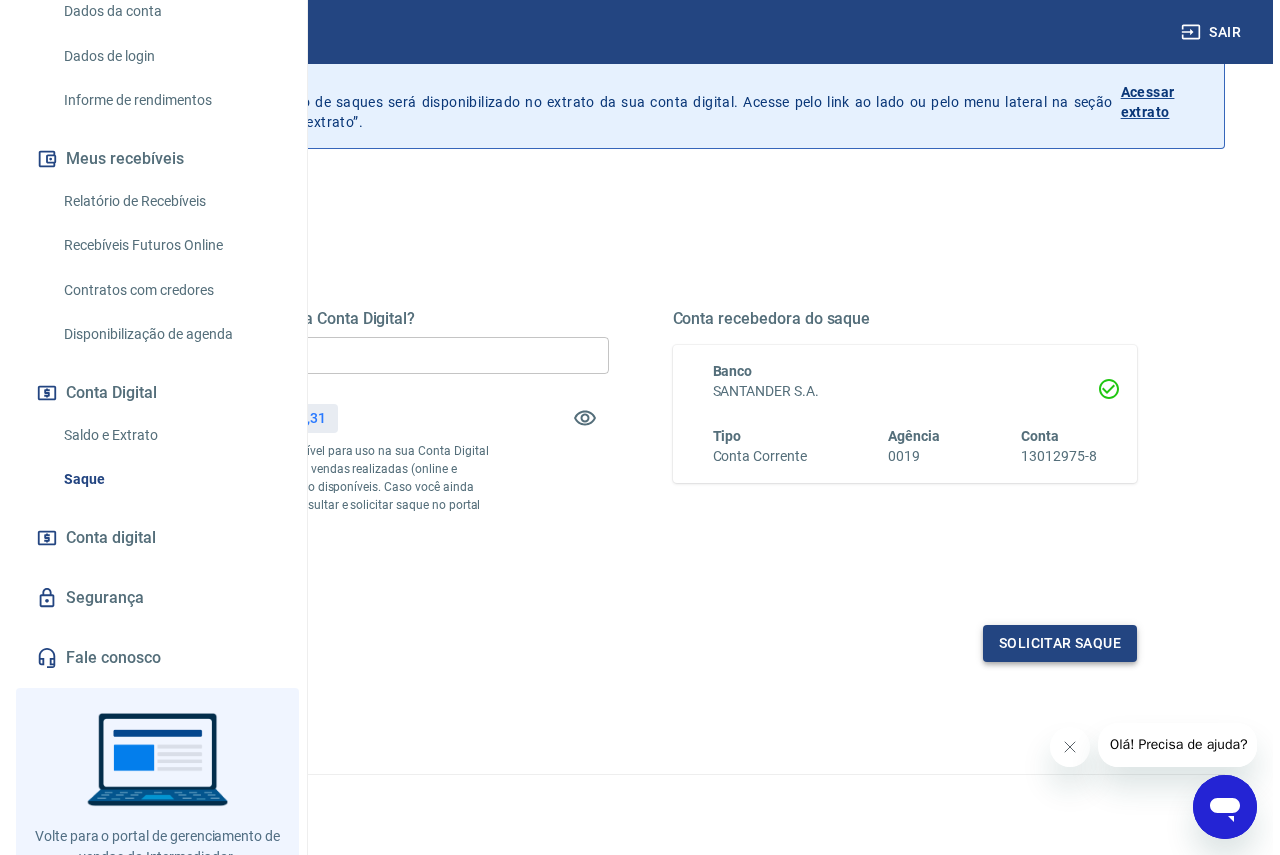 scroll, scrollTop: 170, scrollLeft: 0, axis: vertical 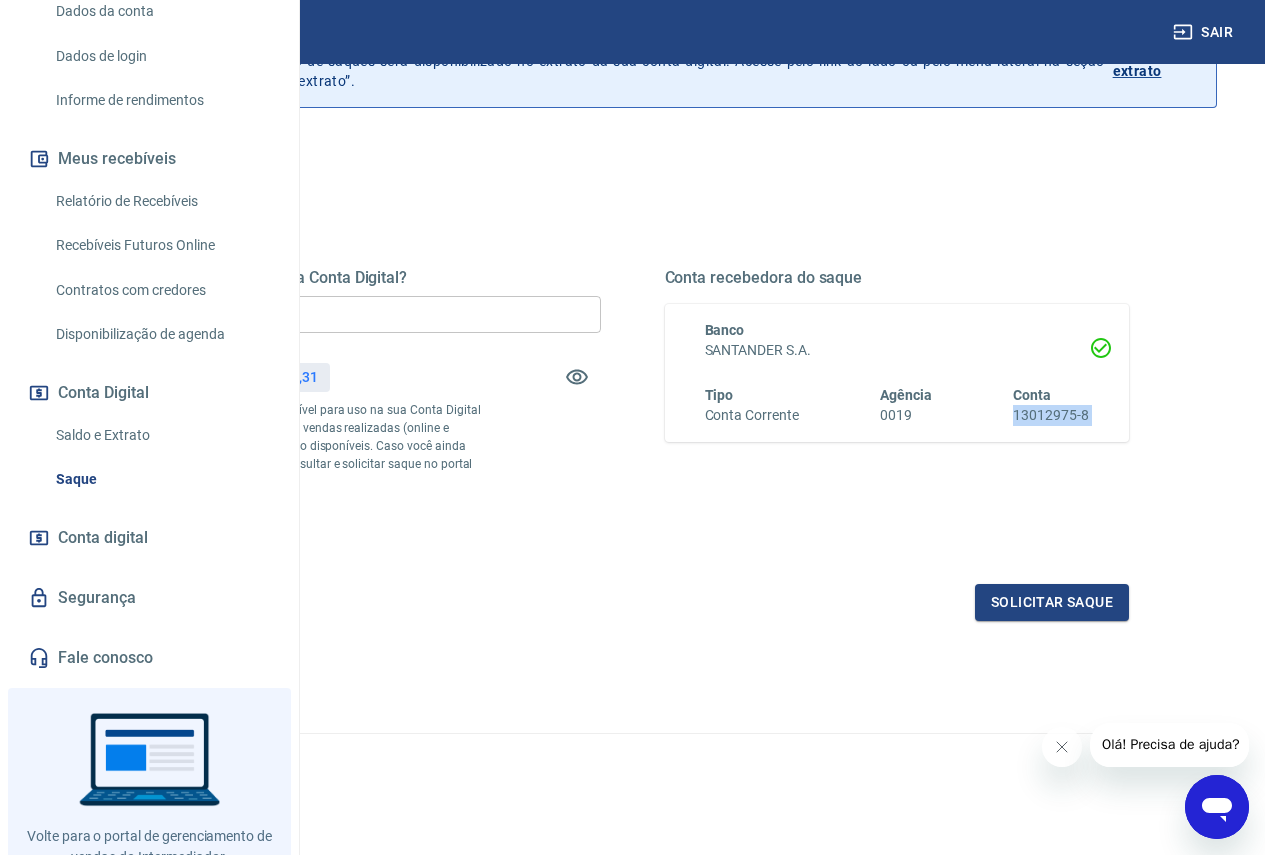 drag, startPoint x: 1012, startPoint y: 382, endPoint x: 1092, endPoint y: 379, distance: 80.05623 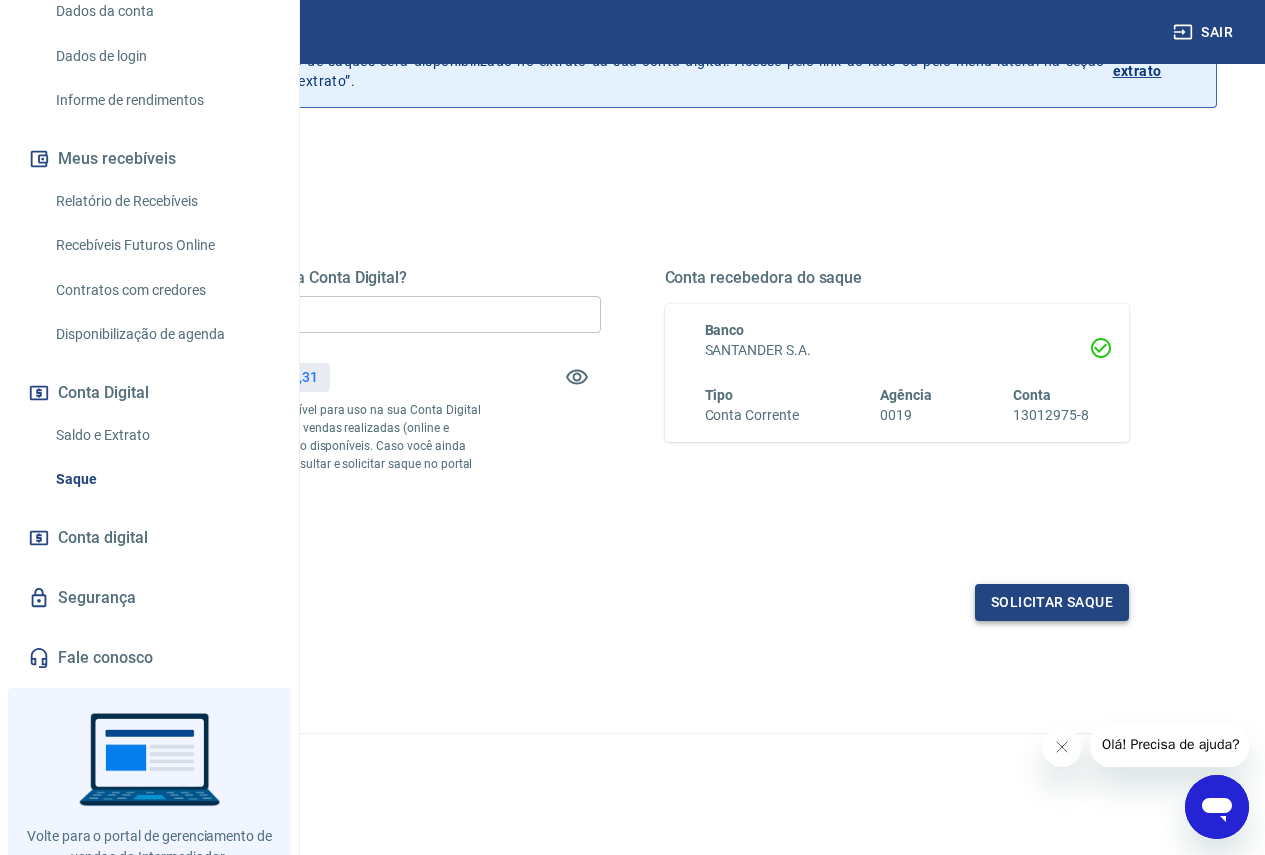 click on "Solicitar saque" at bounding box center [1052, 602] 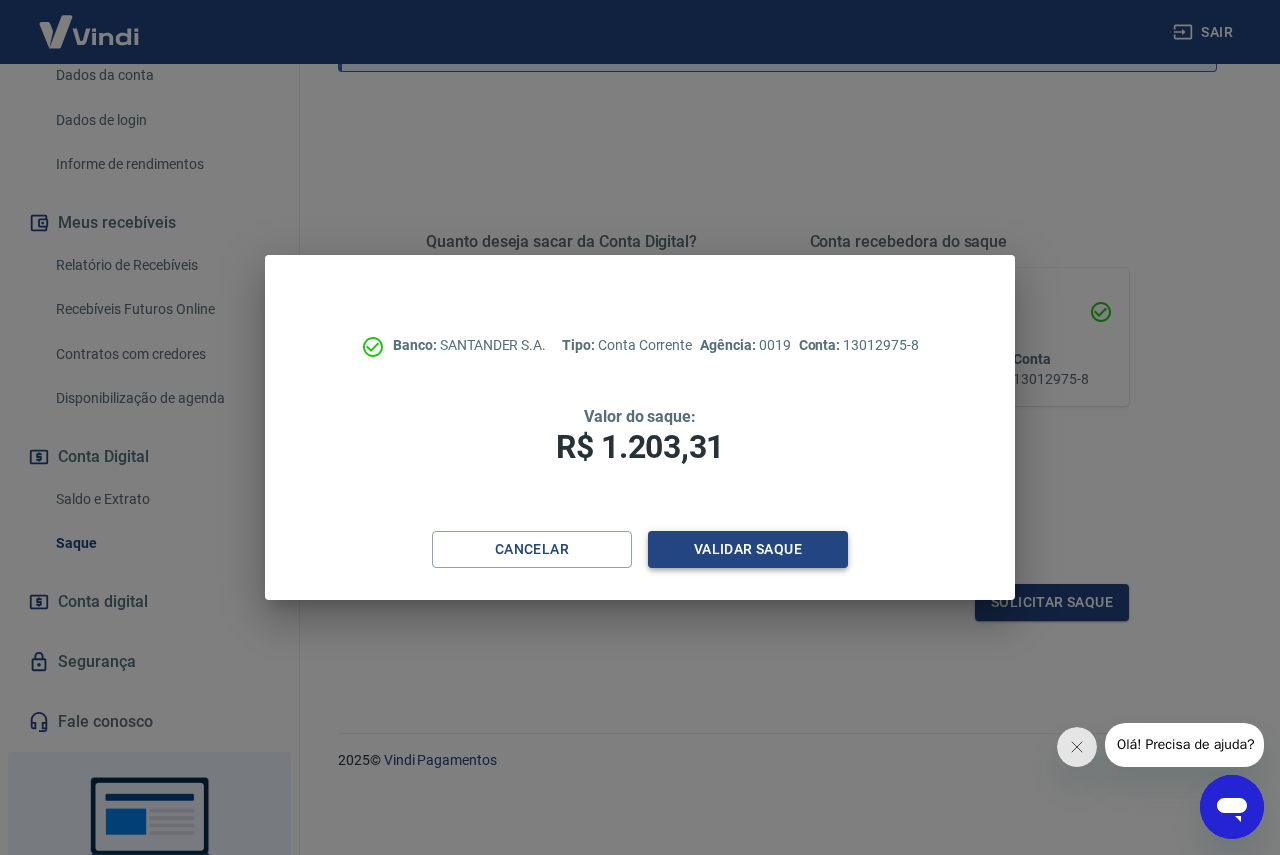 click on "Validar saque" at bounding box center [748, 549] 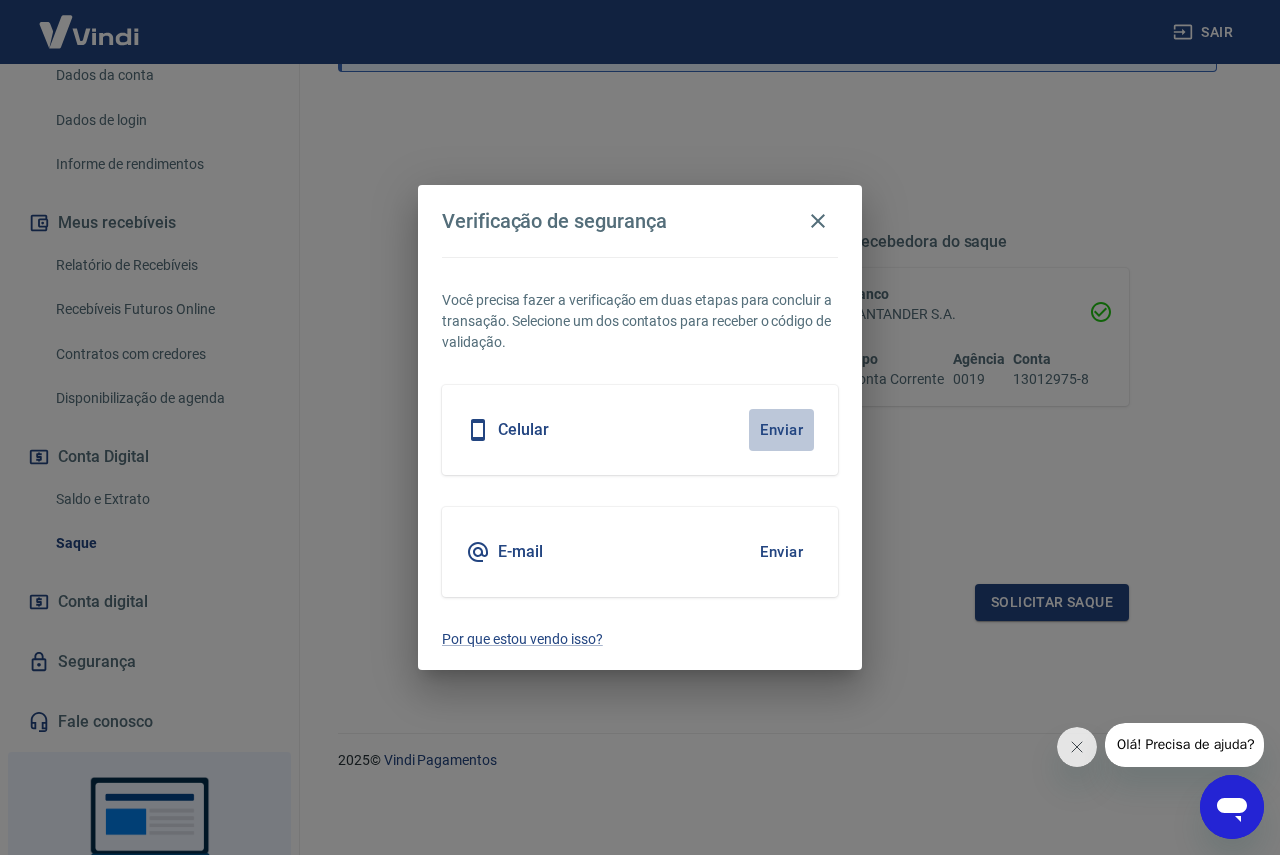 click on "Enviar" at bounding box center [781, 430] 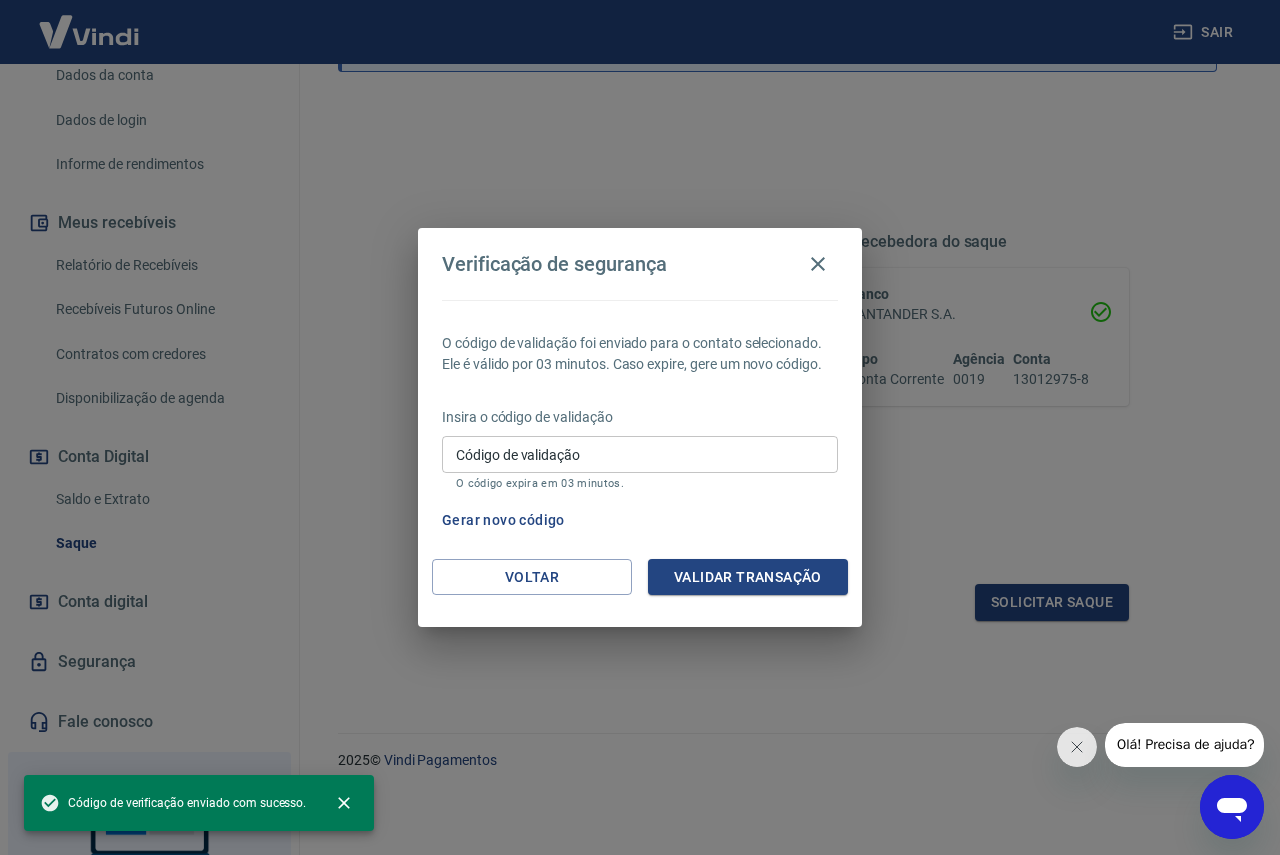 click on "Código de validação" at bounding box center [640, 454] 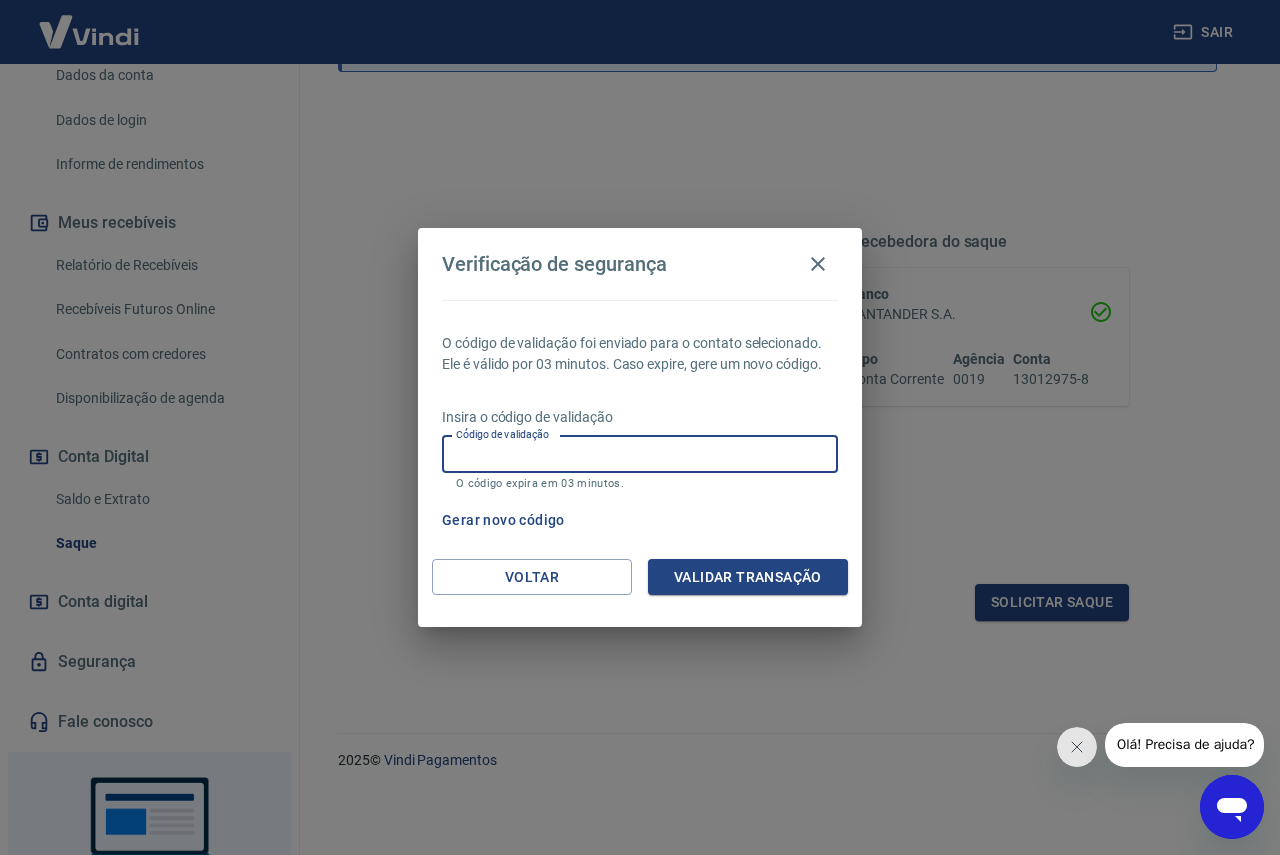 drag, startPoint x: 721, startPoint y: 503, endPoint x: 725, endPoint y: 487, distance: 16.492422 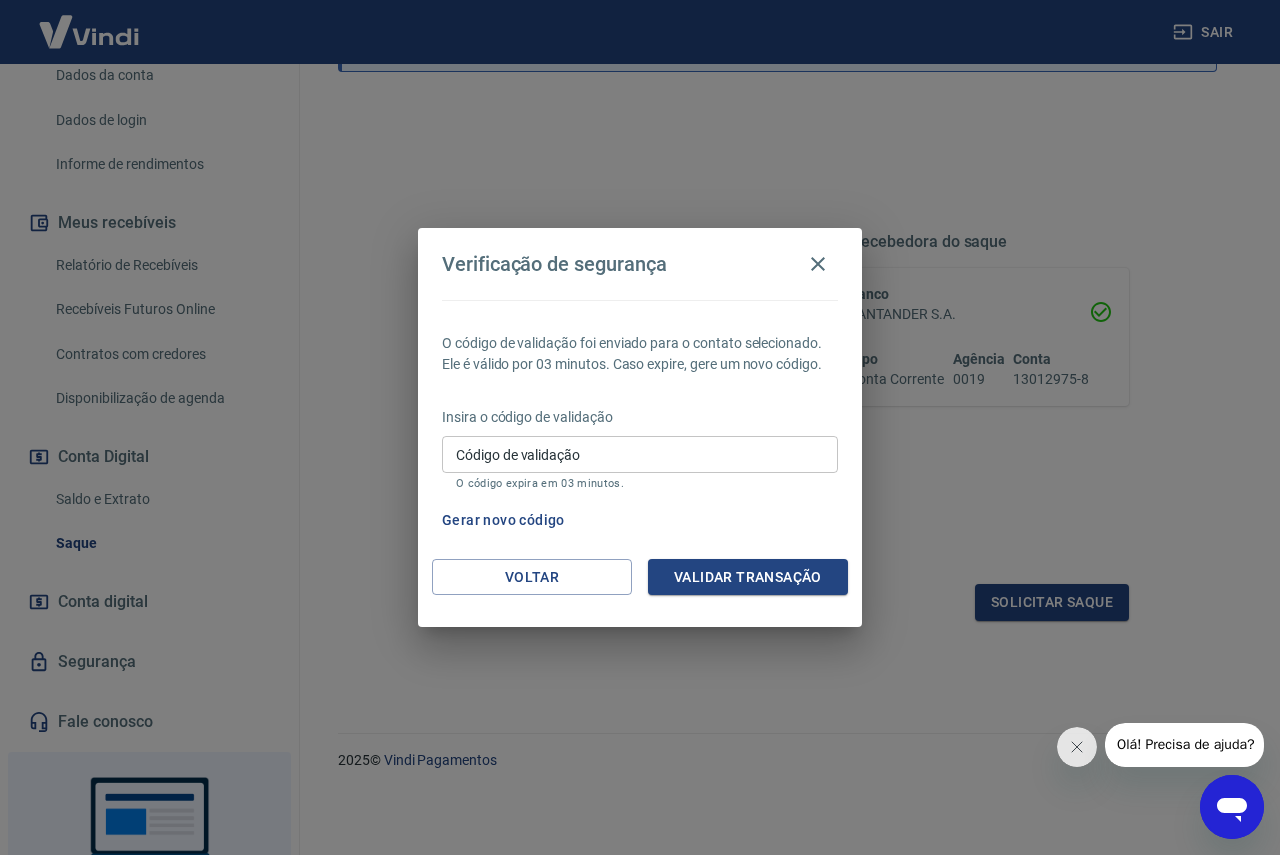 click on "Código de validação" at bounding box center (640, 454) 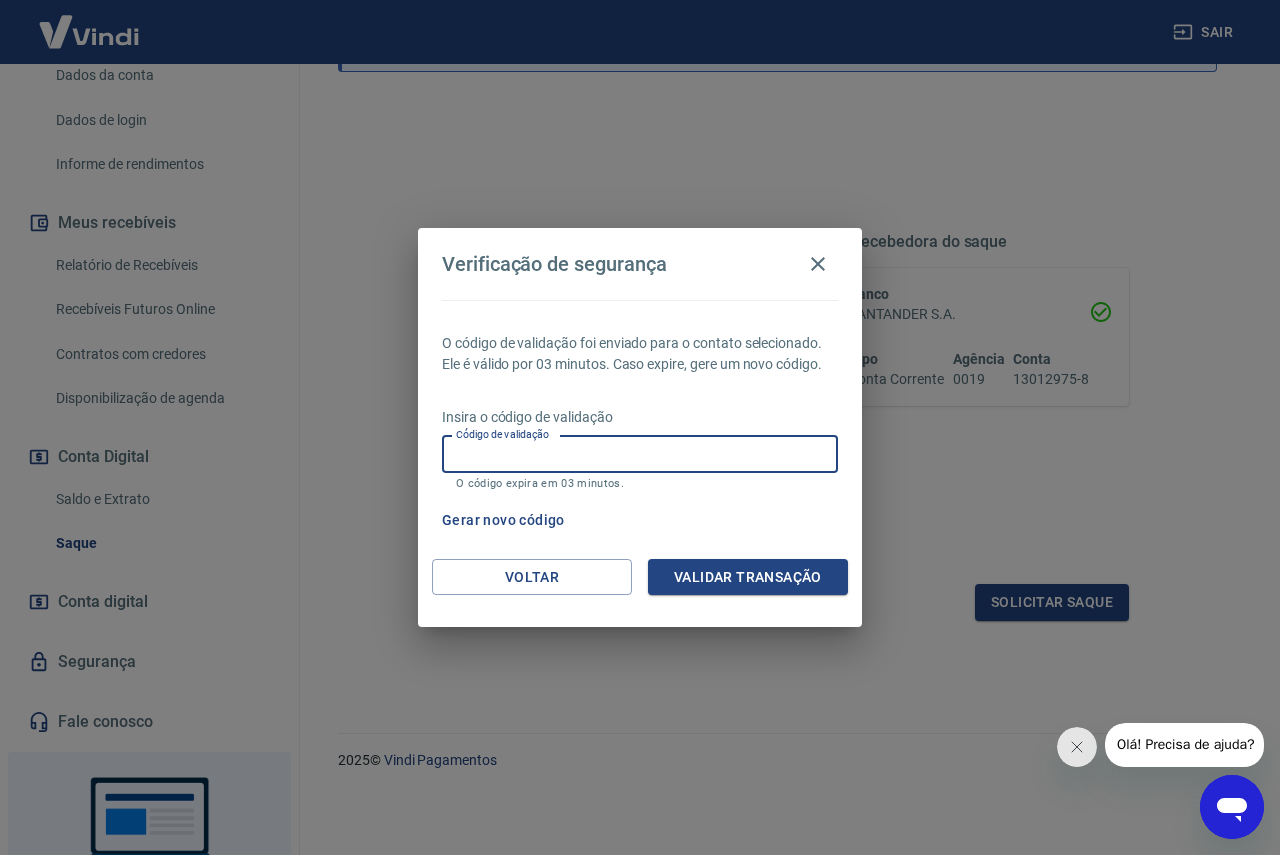 click on "Código de validação" at bounding box center (640, 454) 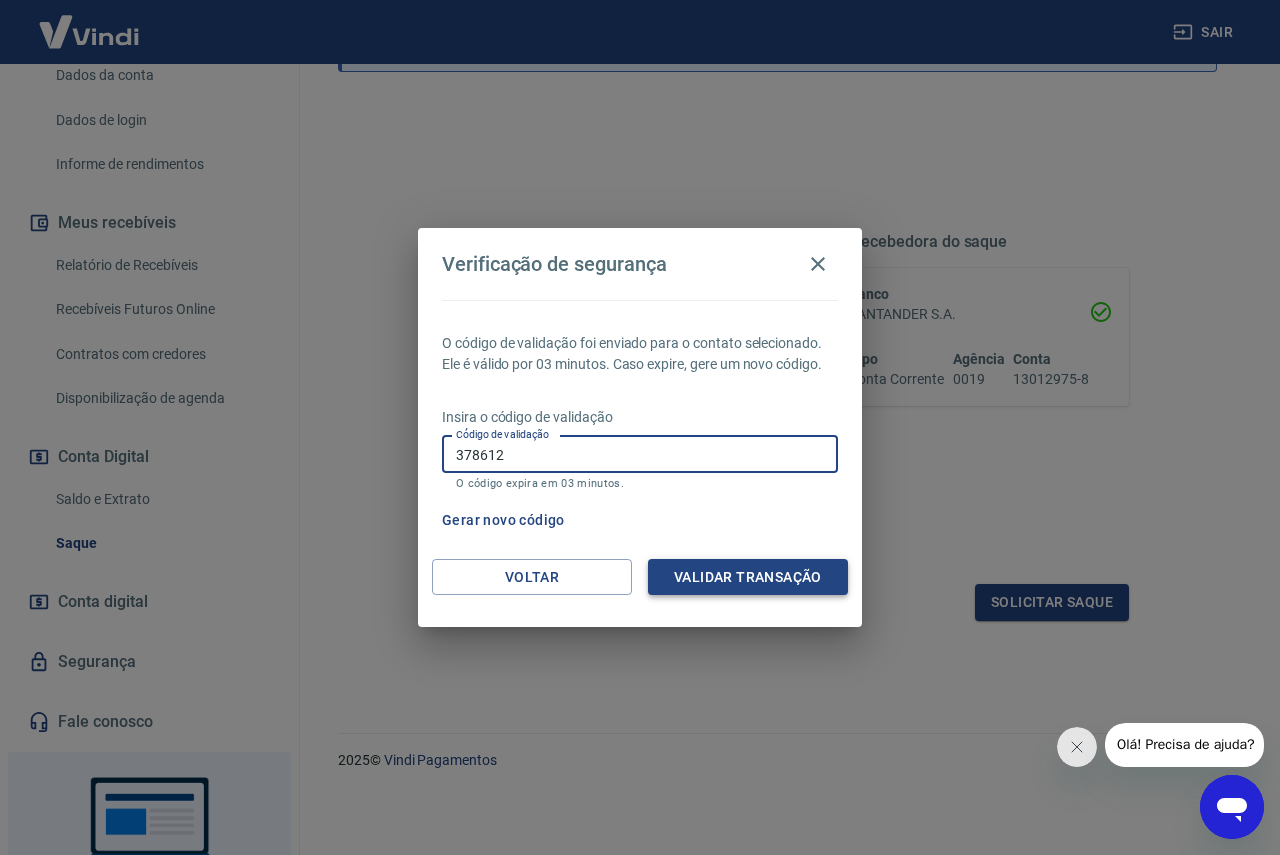 type on "378612" 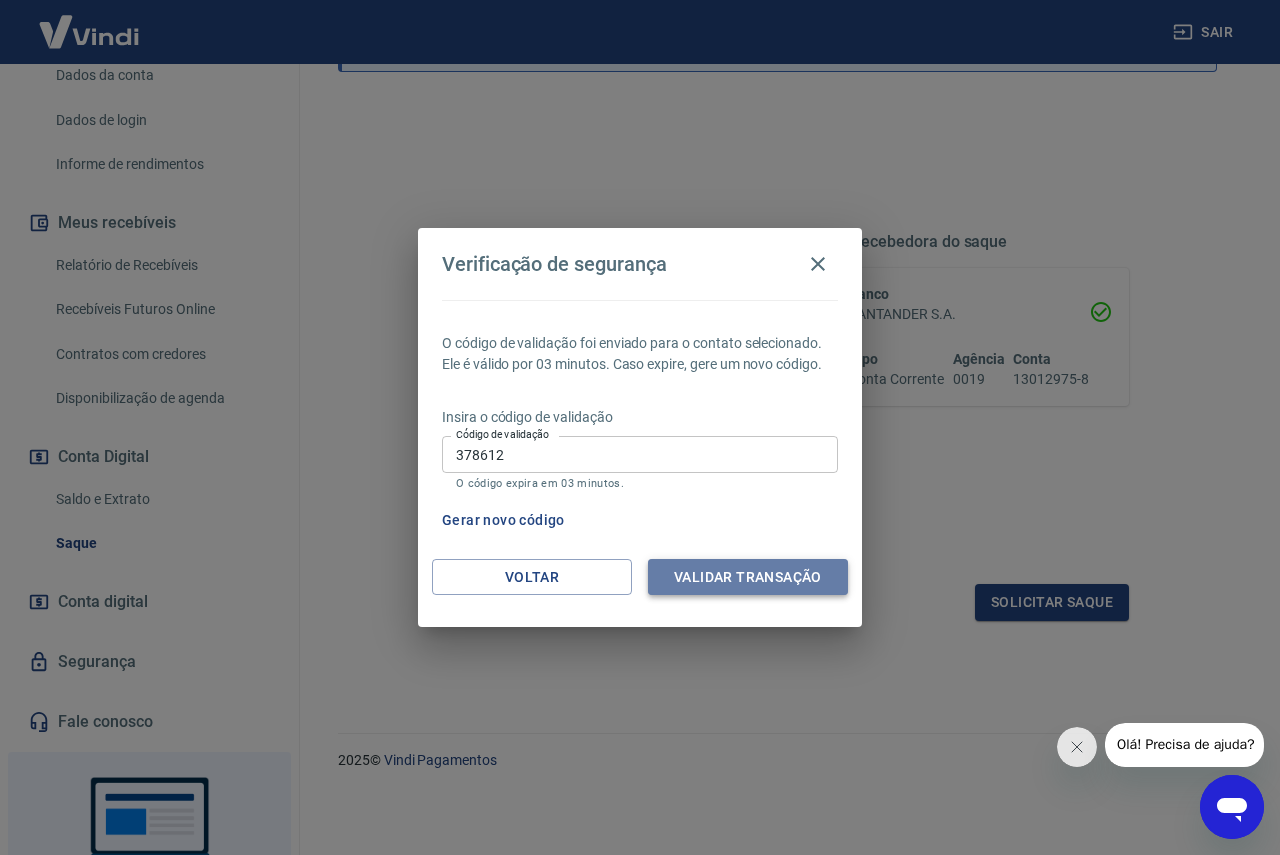 click on "Validar transação" at bounding box center [748, 577] 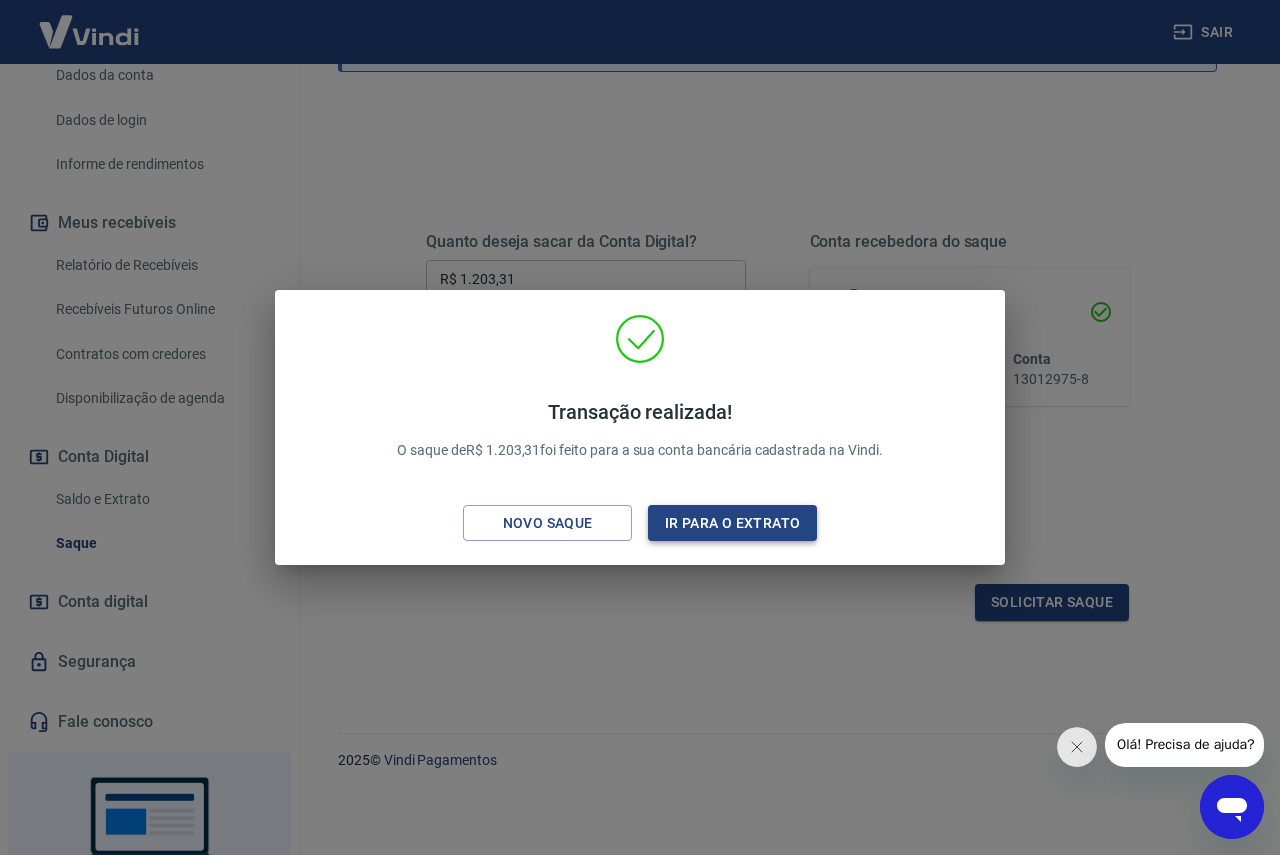 click on "Ir para o extrato" at bounding box center (732, 523) 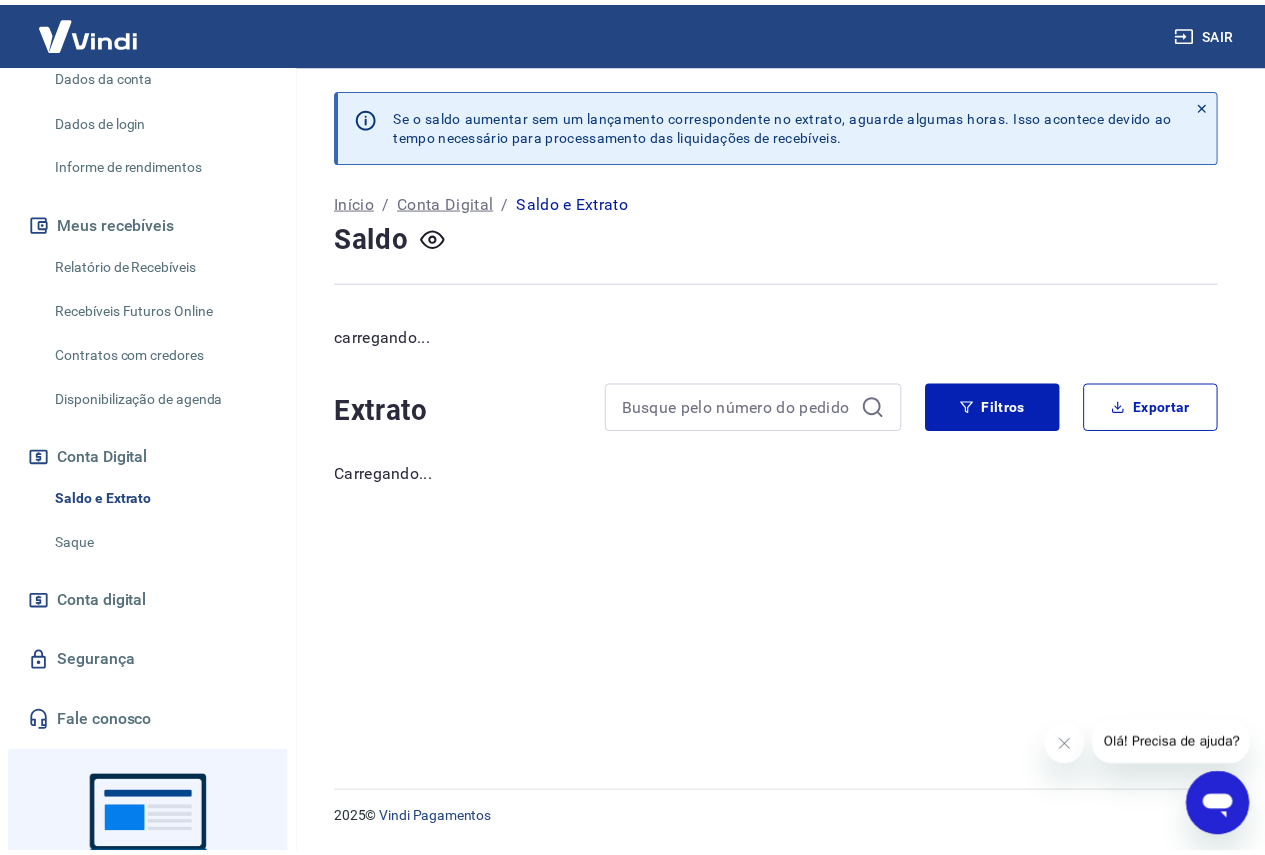 scroll, scrollTop: 0, scrollLeft: 0, axis: both 